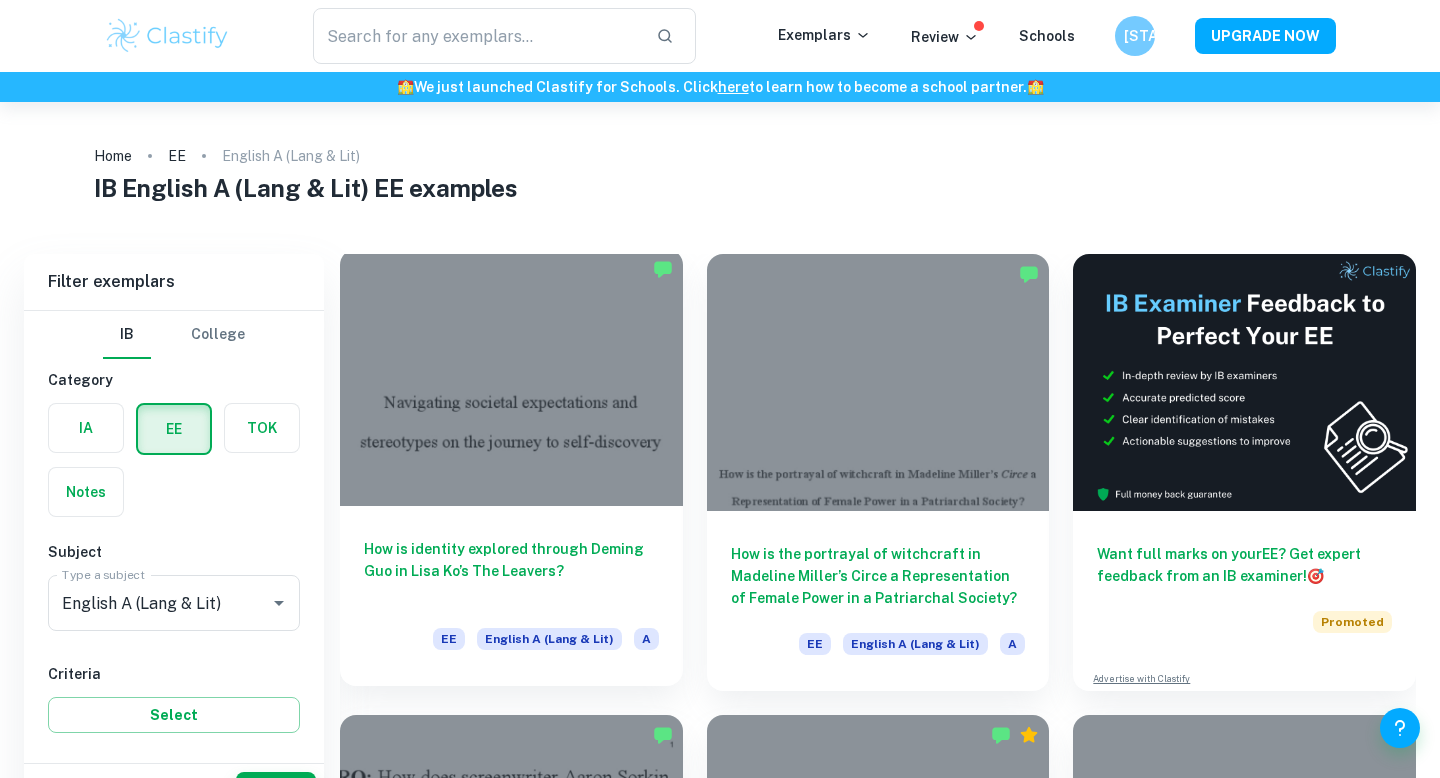 scroll, scrollTop: 48, scrollLeft: 0, axis: vertical 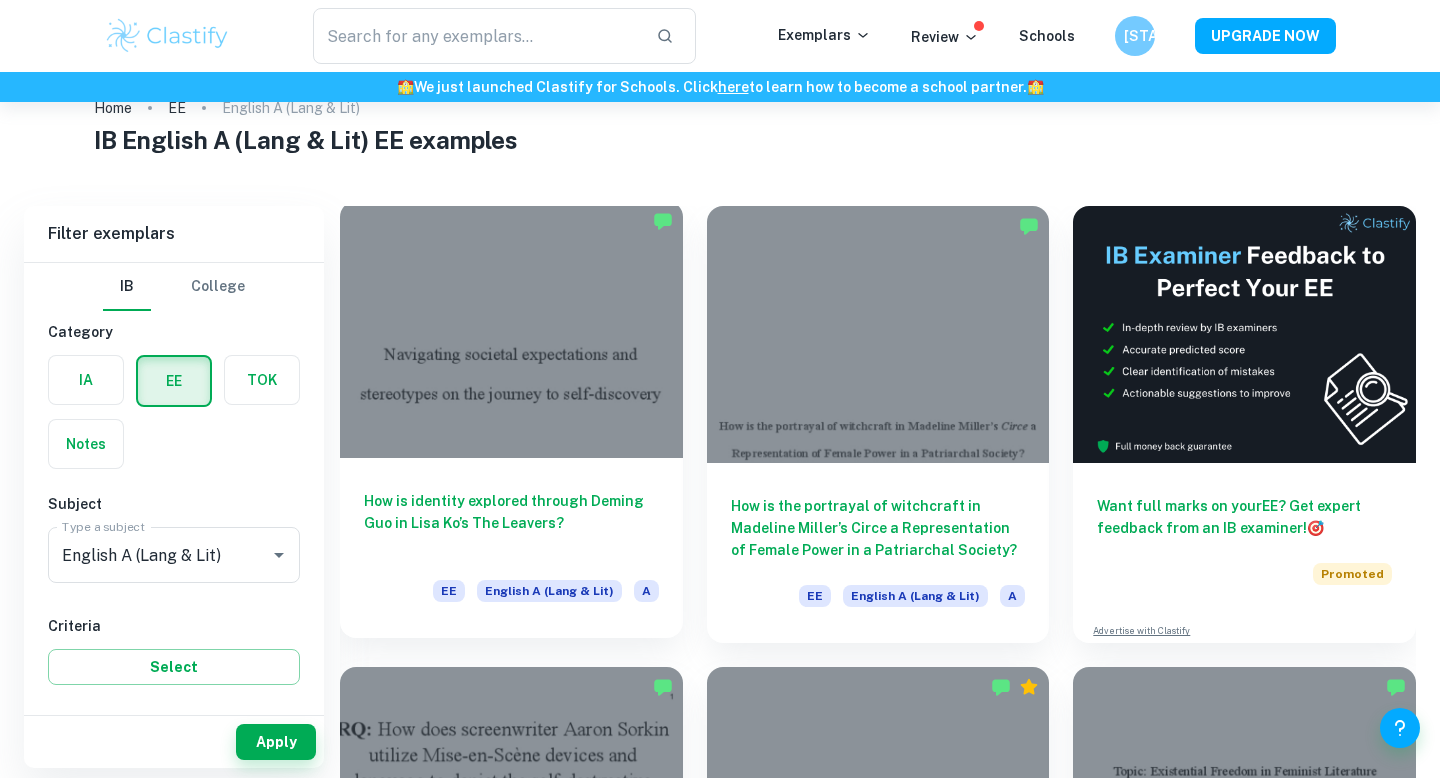 click at bounding box center [511, 329] 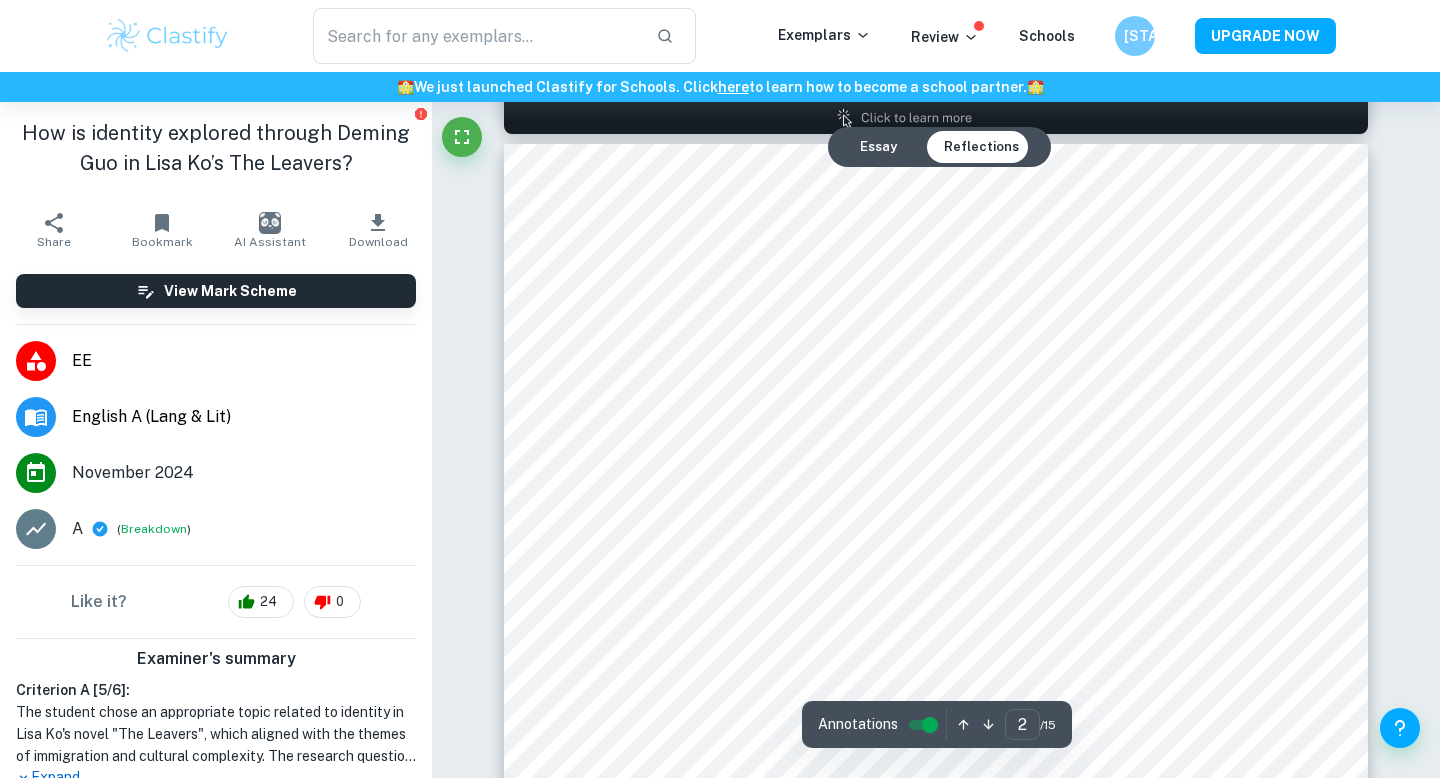 scroll, scrollTop: 1389, scrollLeft: 0, axis: vertical 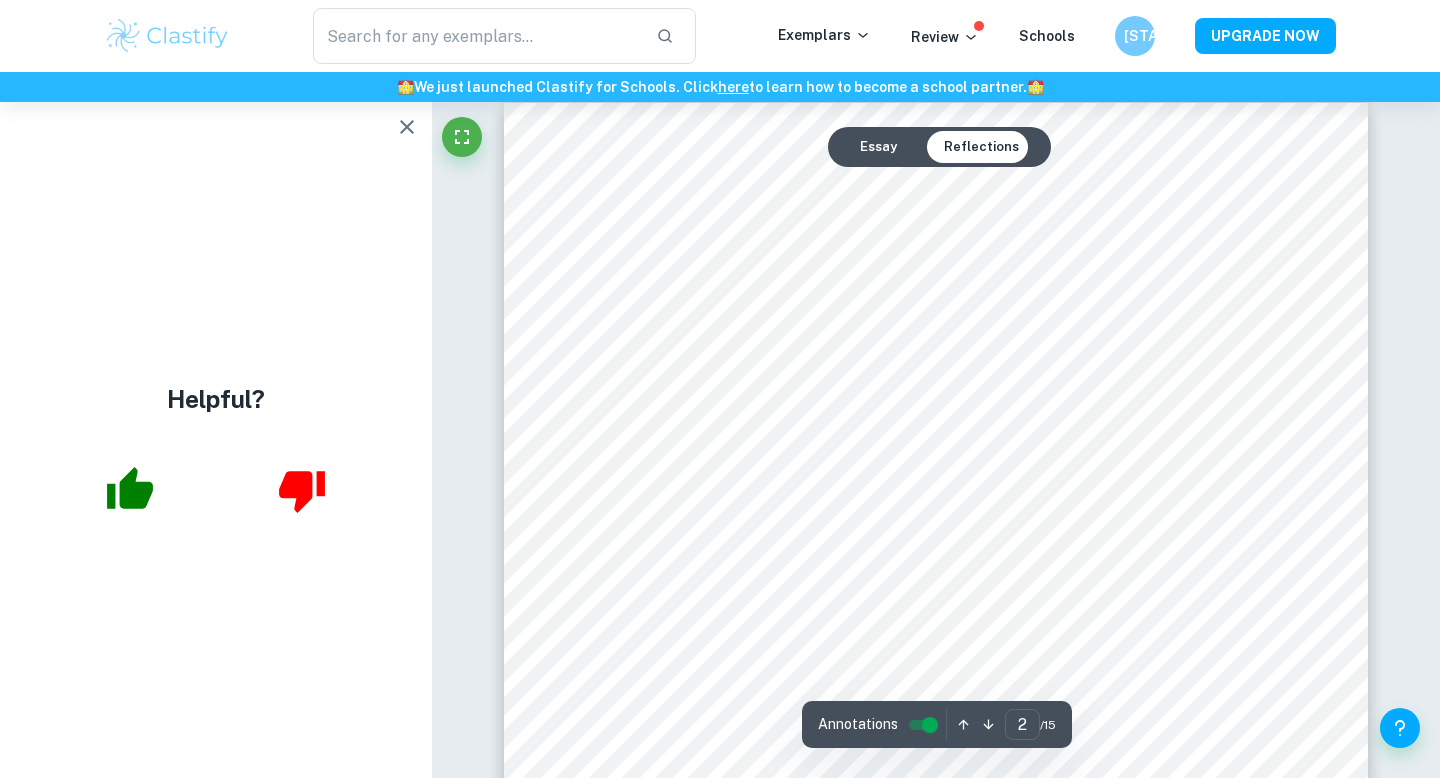 type on "1" 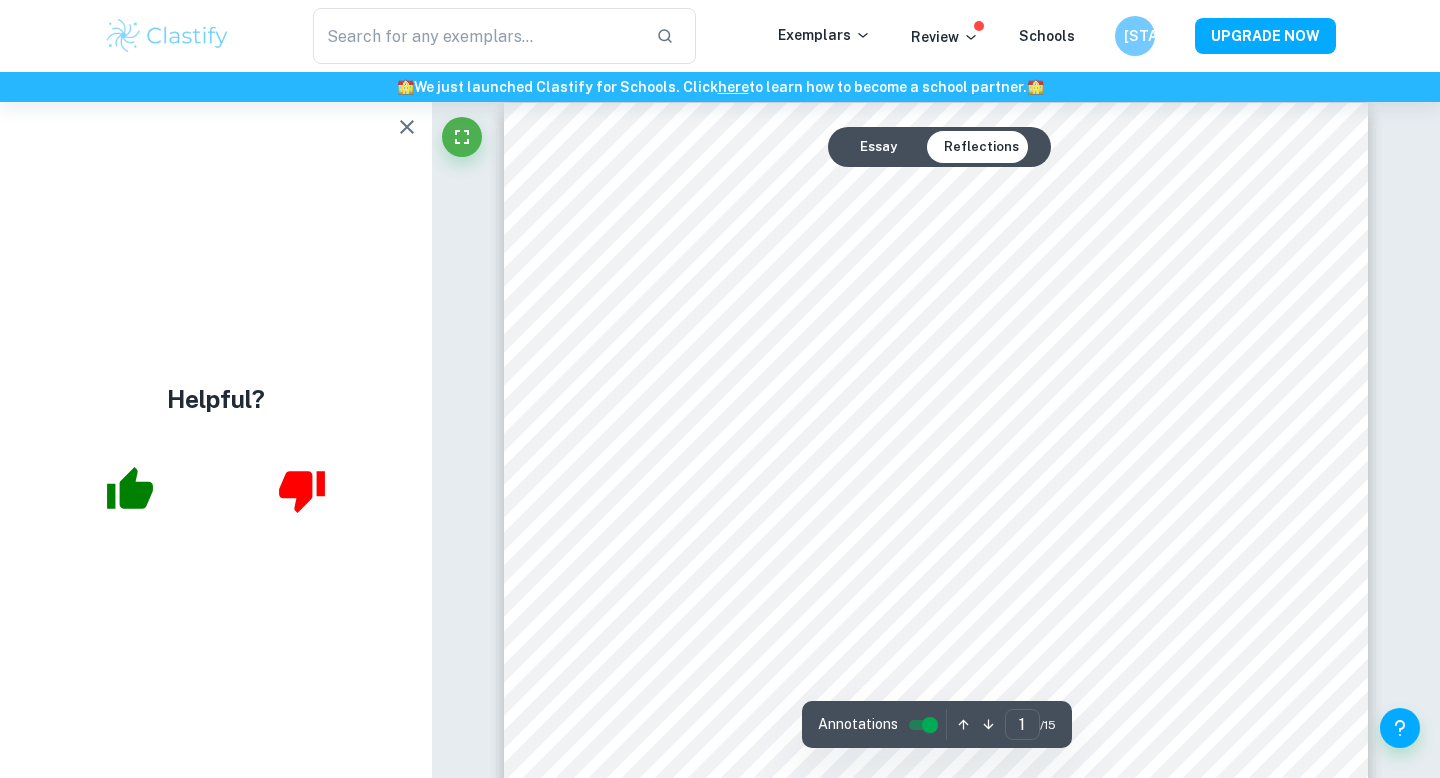 scroll, scrollTop: 0, scrollLeft: 0, axis: both 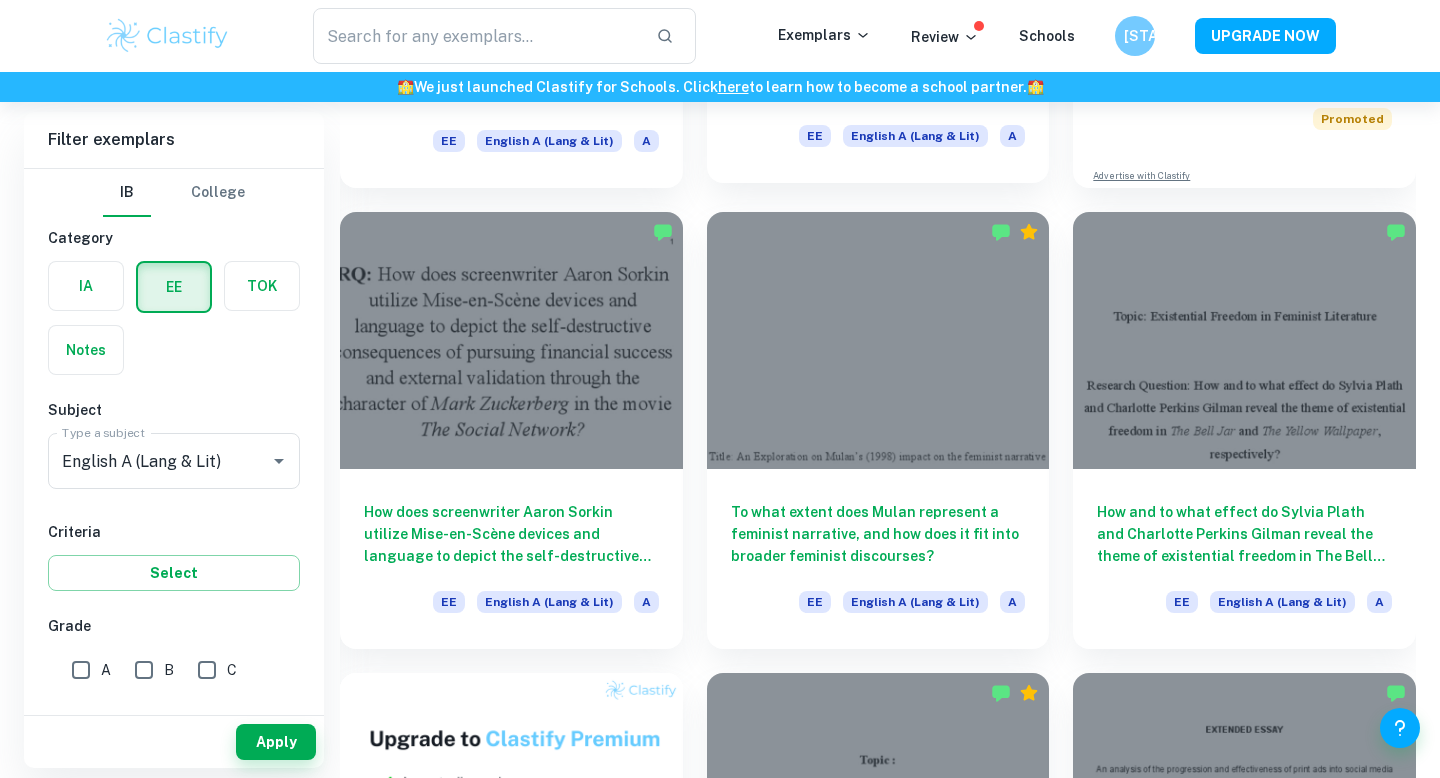 click at bounding box center [878, 340] 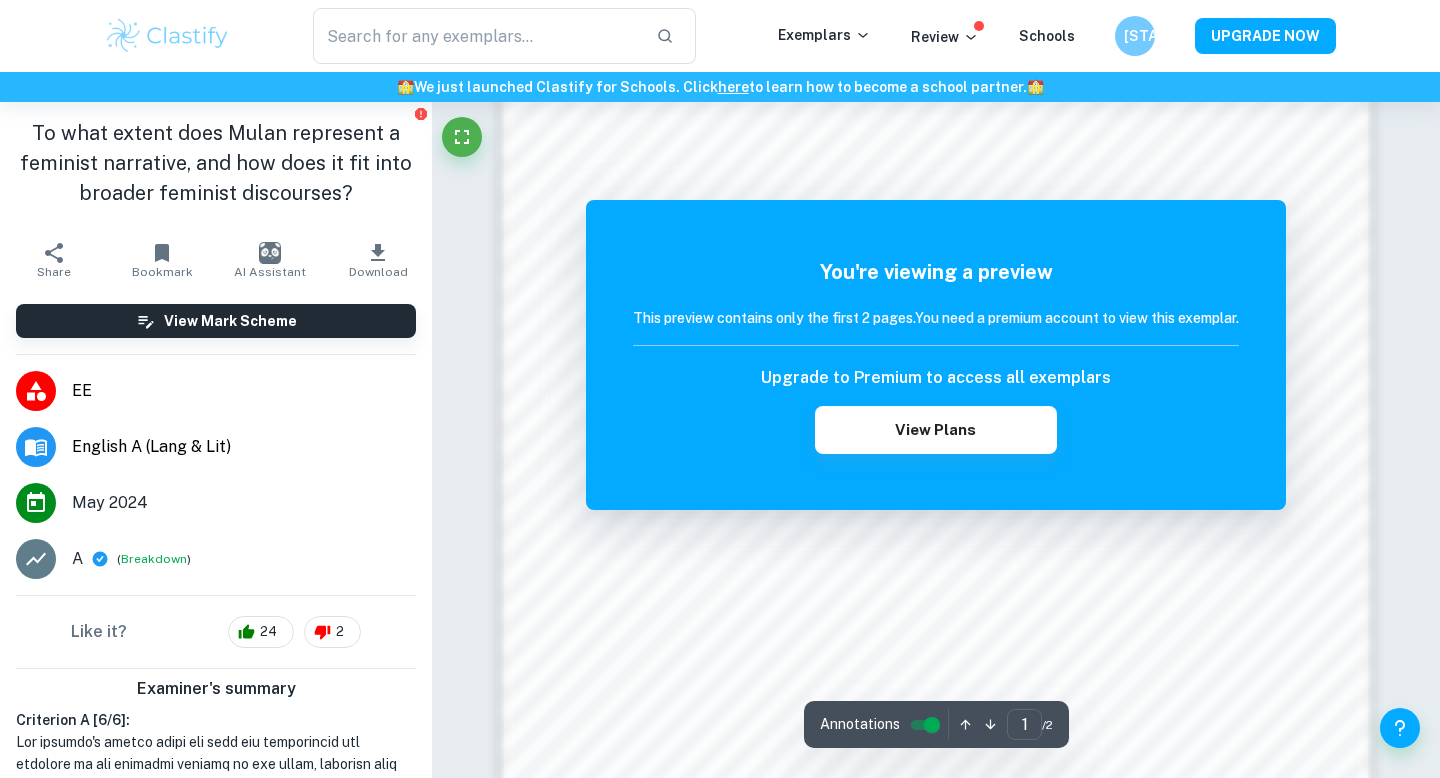 scroll, scrollTop: 1281, scrollLeft: 0, axis: vertical 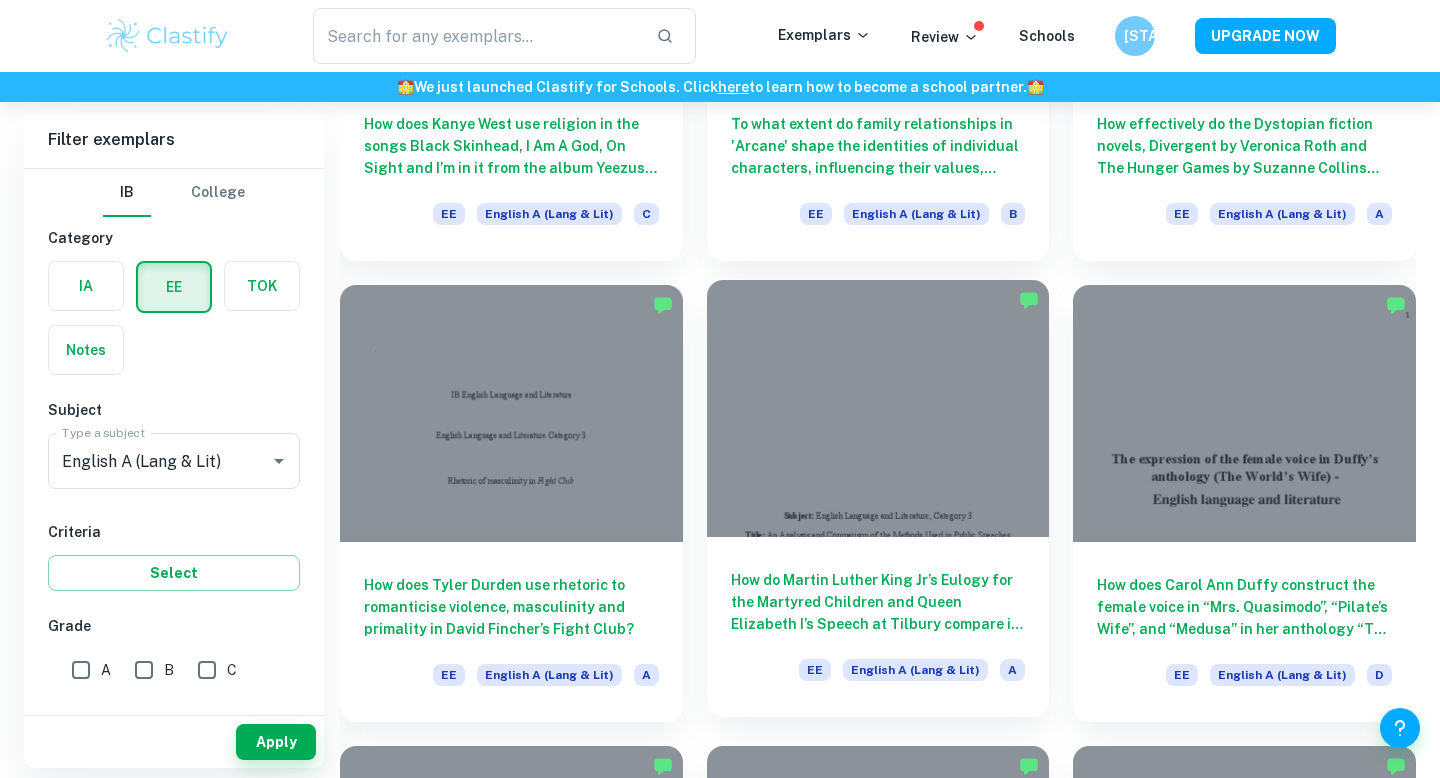 click at bounding box center [878, 408] 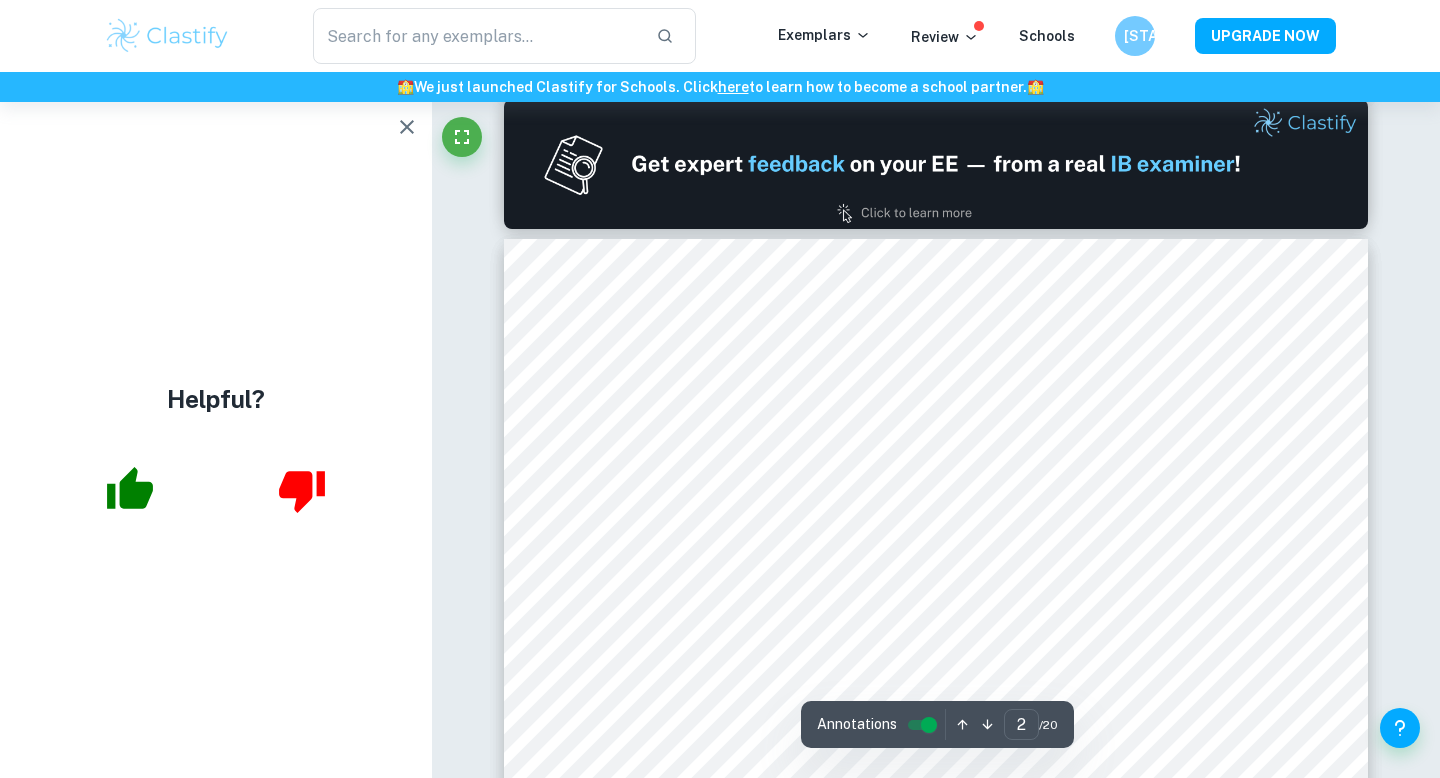 scroll, scrollTop: 1252, scrollLeft: 0, axis: vertical 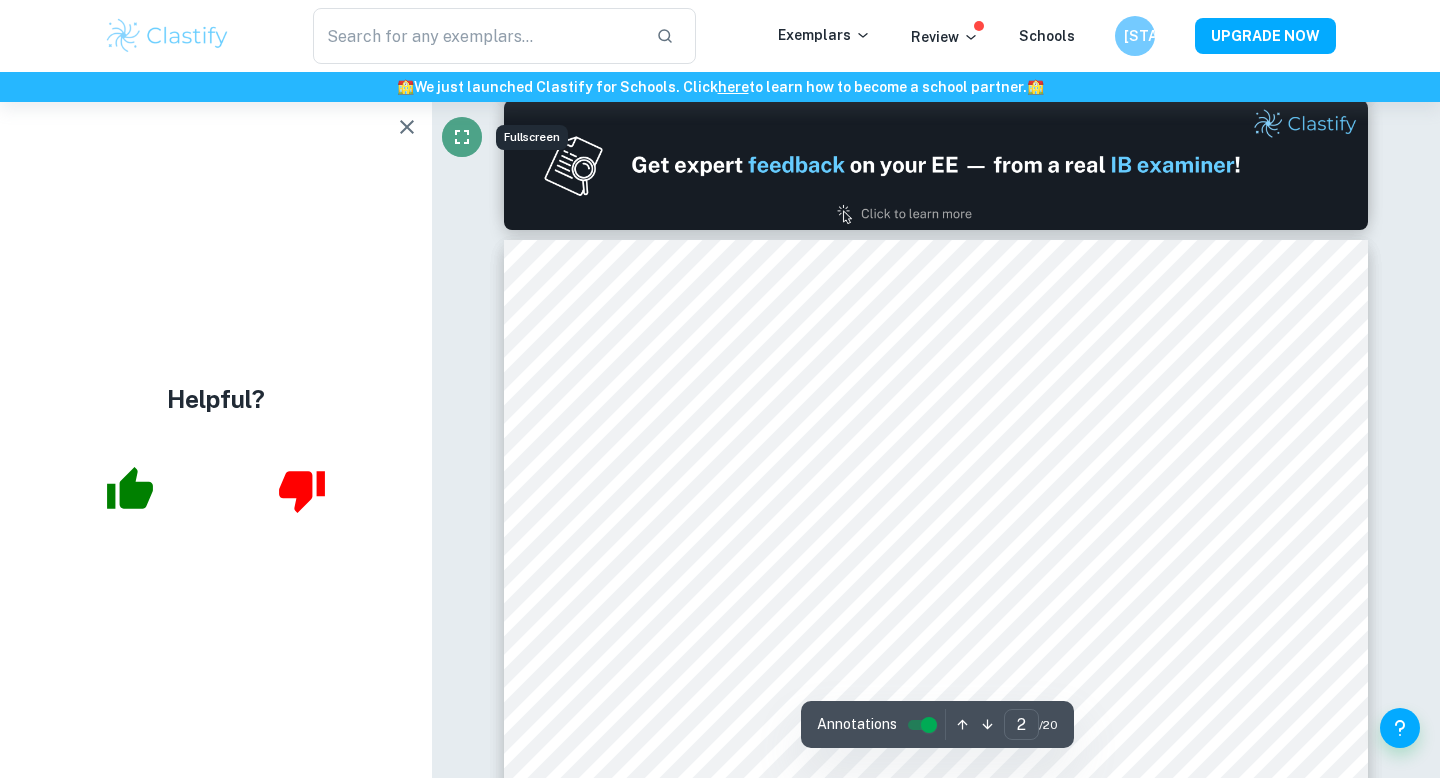 click 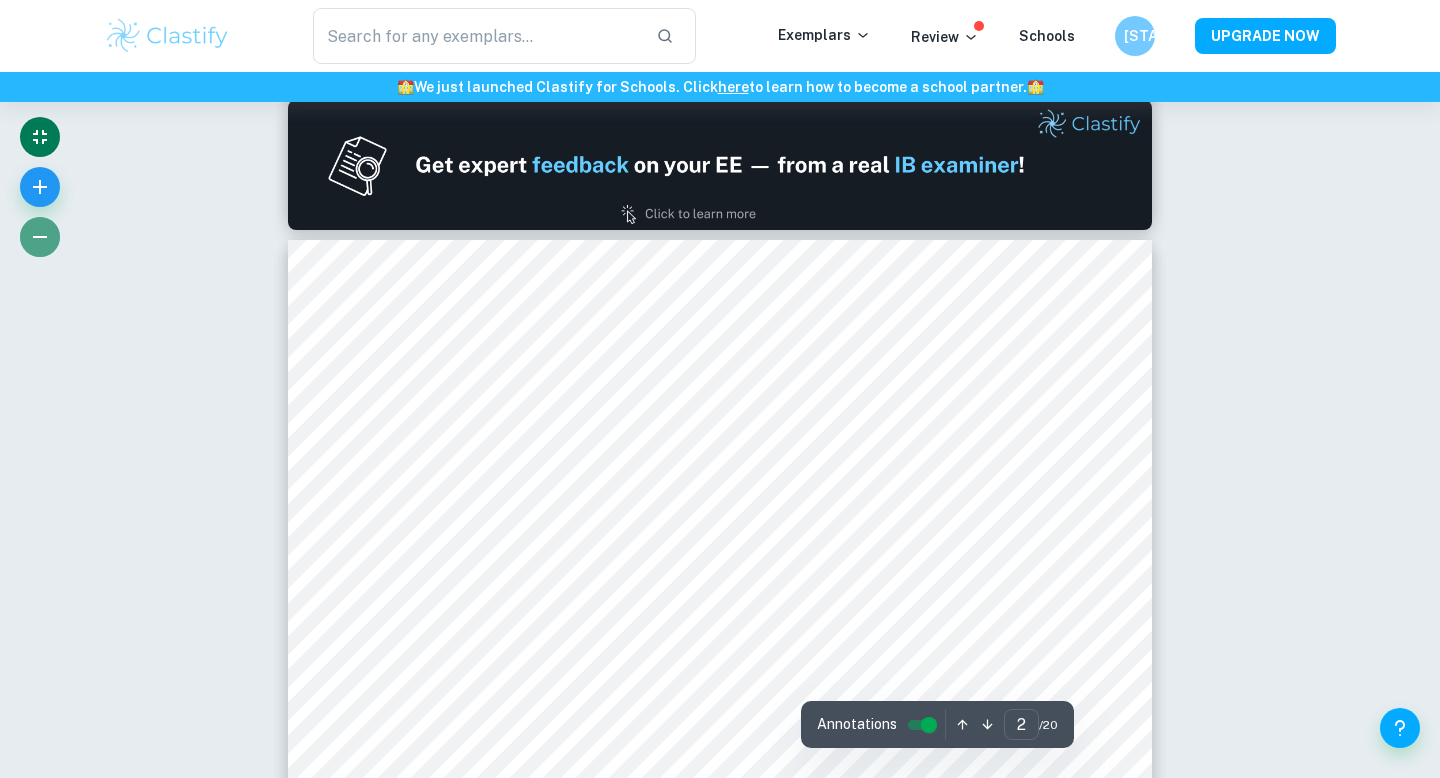 click 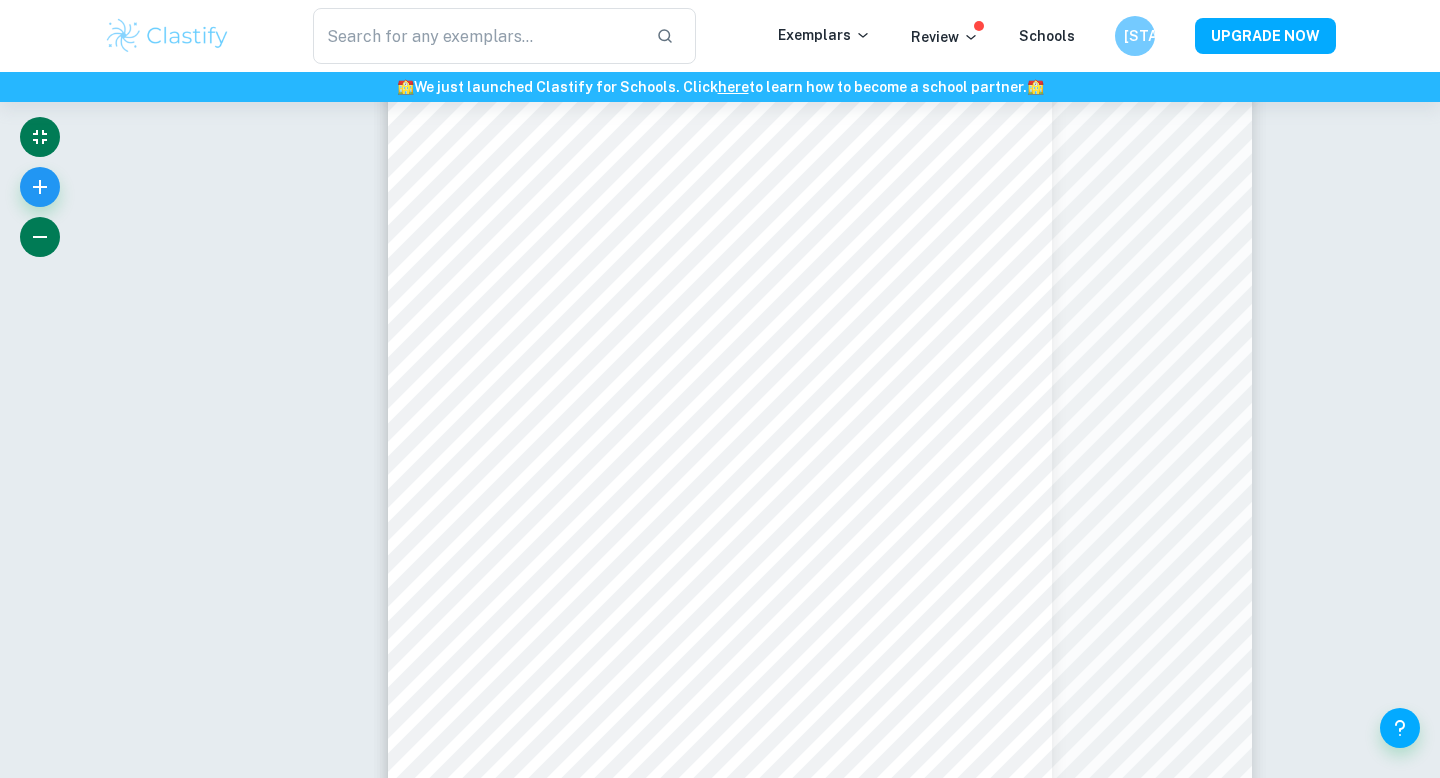 click 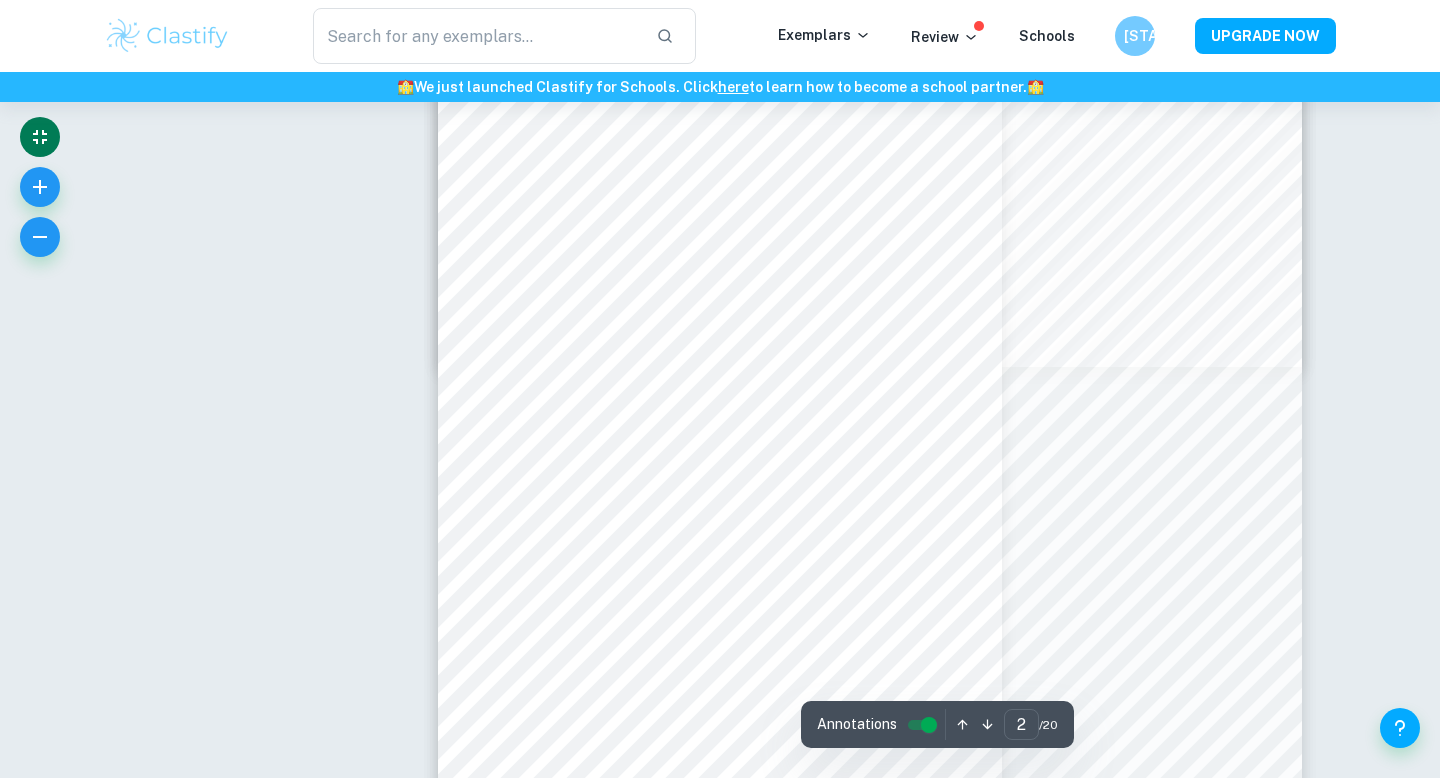 scroll, scrollTop: 972, scrollLeft: 0, axis: vertical 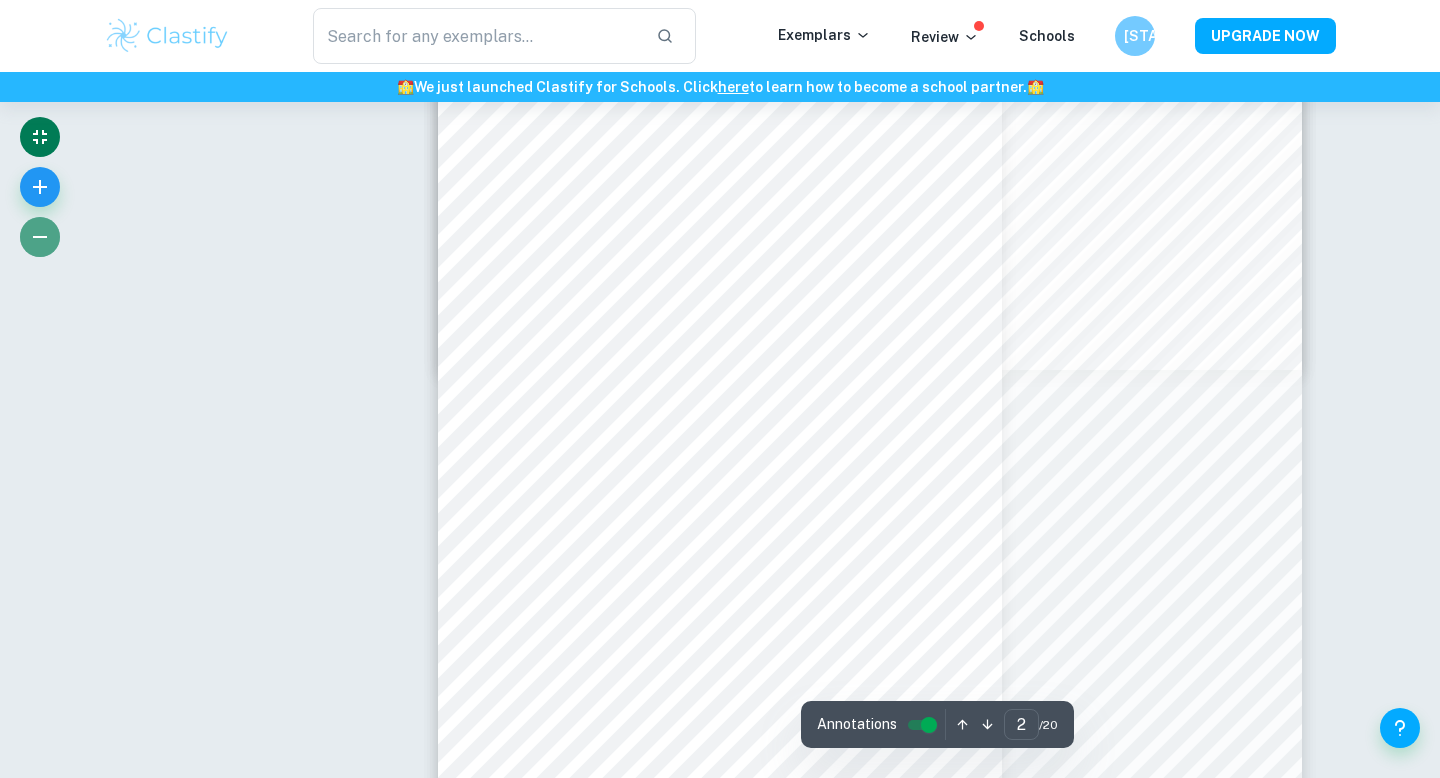 click 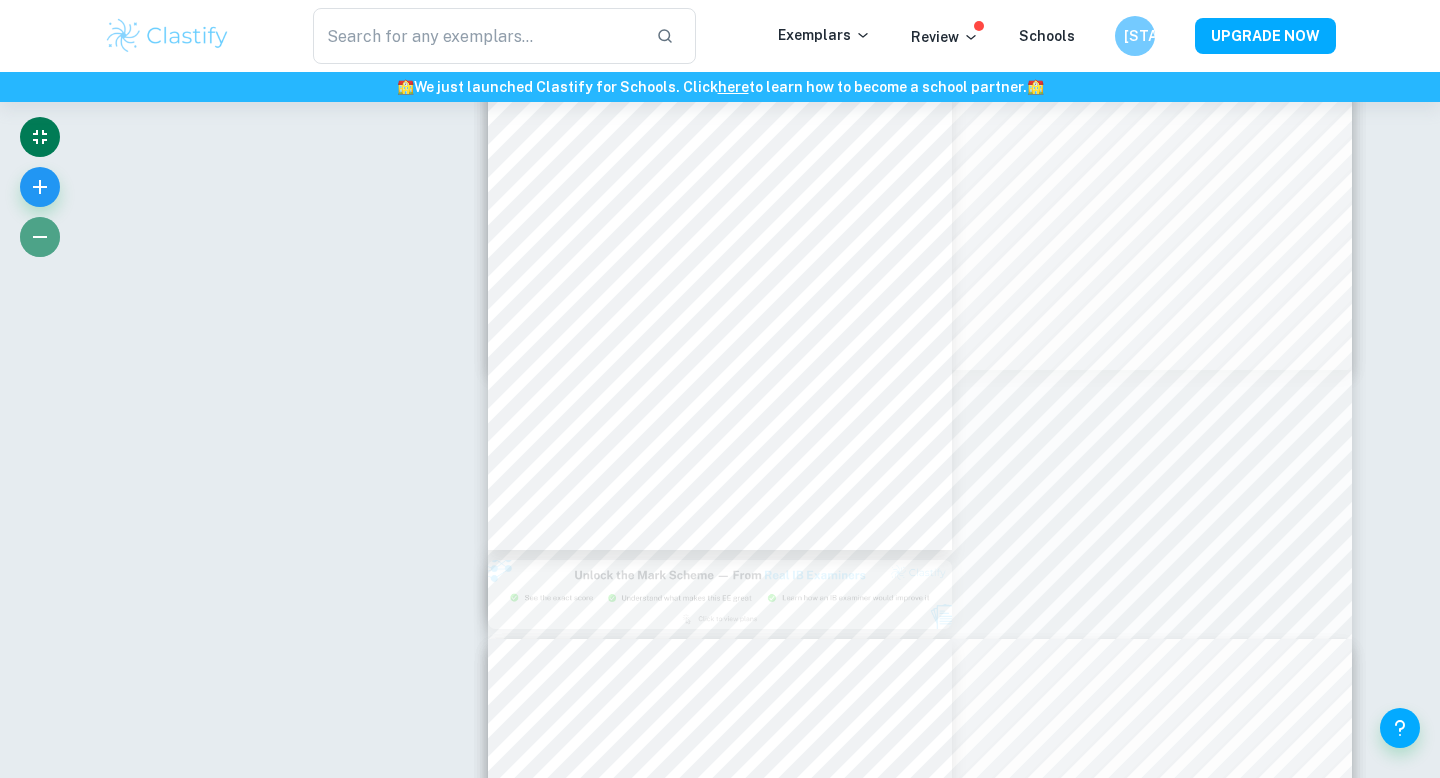 click 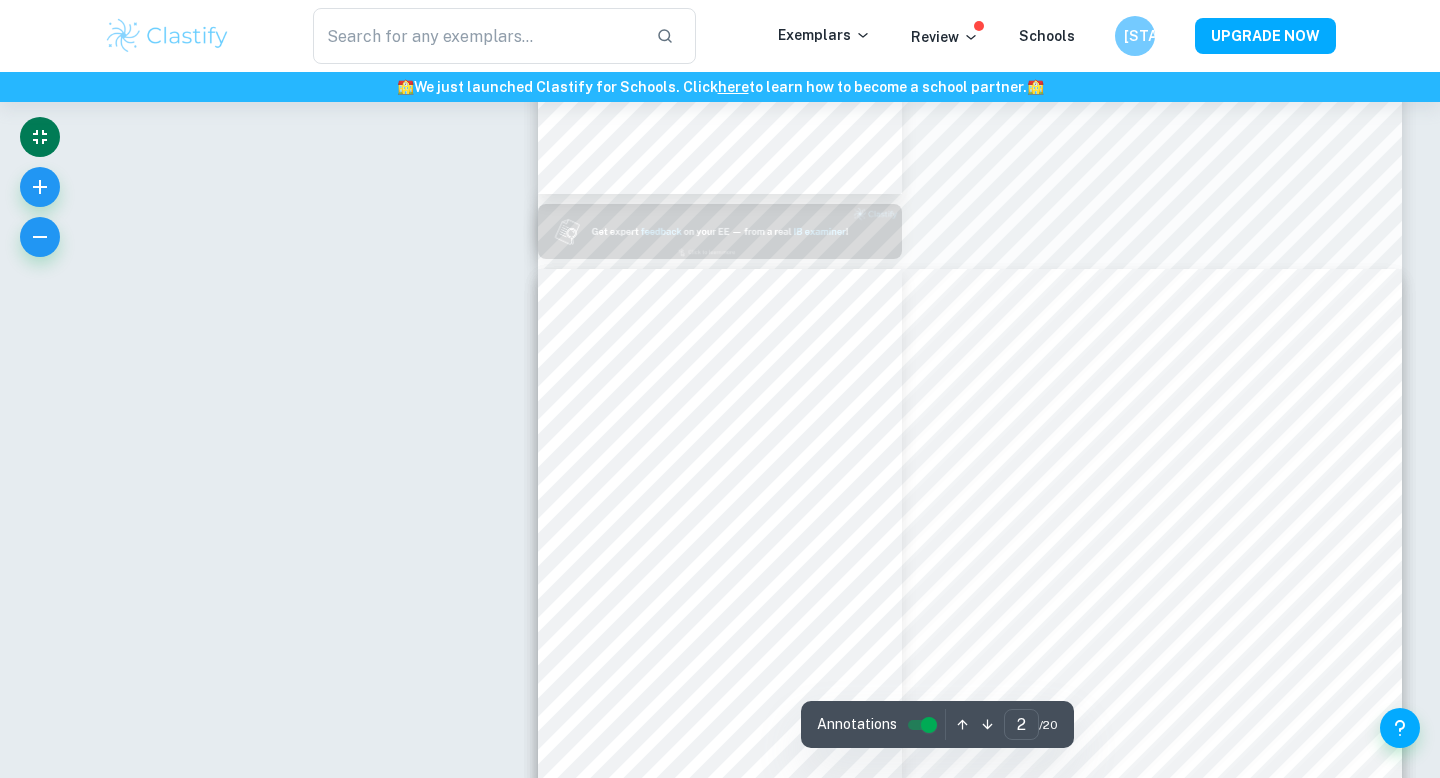 type on "1" 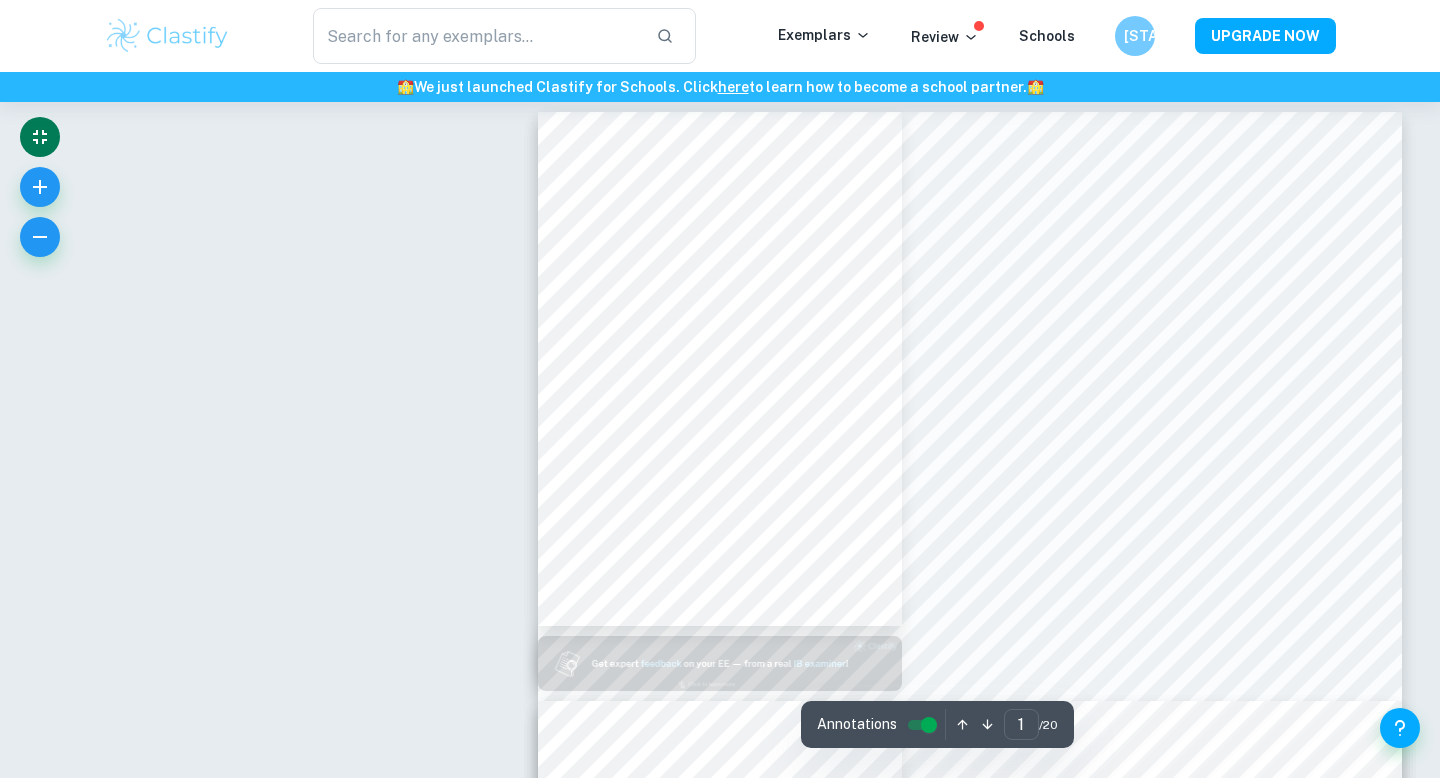 scroll, scrollTop: 0, scrollLeft: 0, axis: both 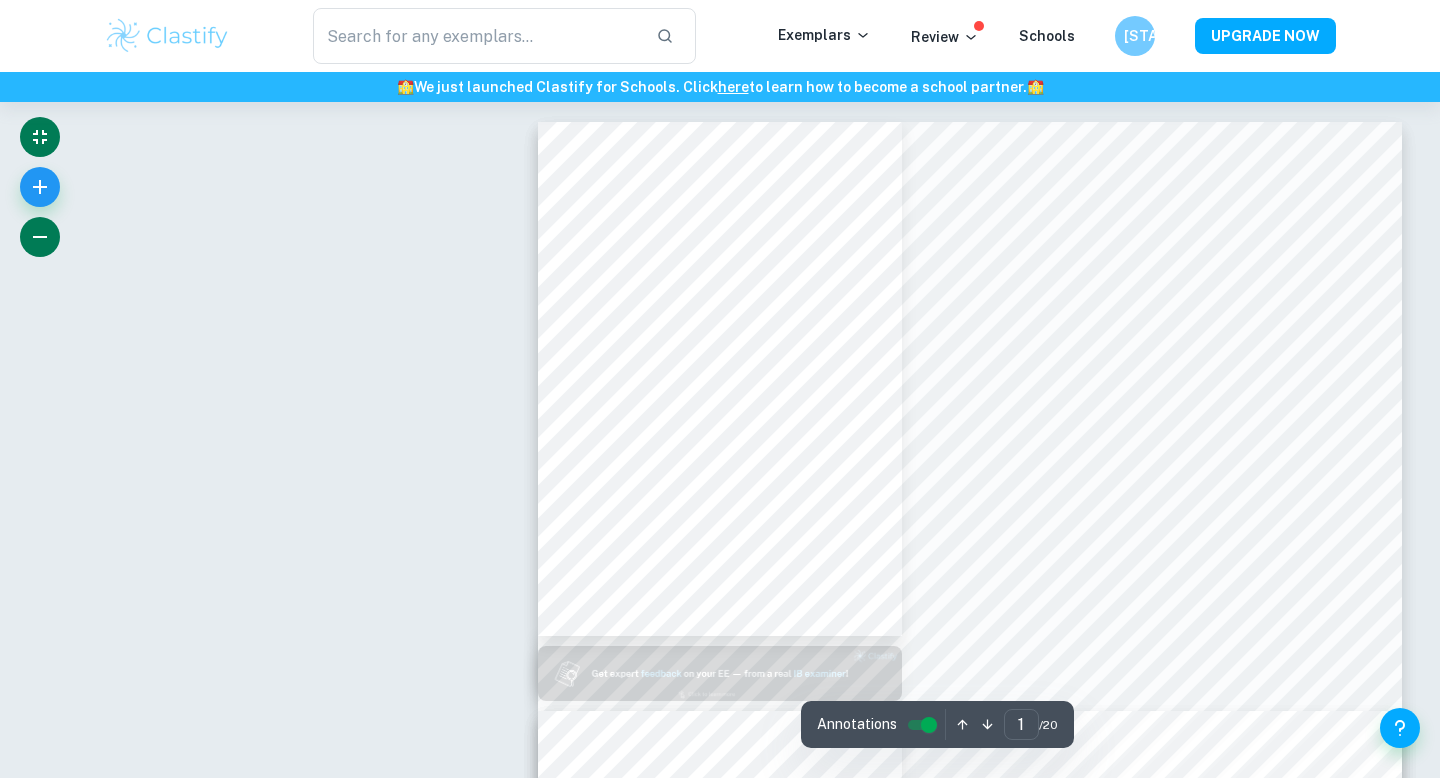 click 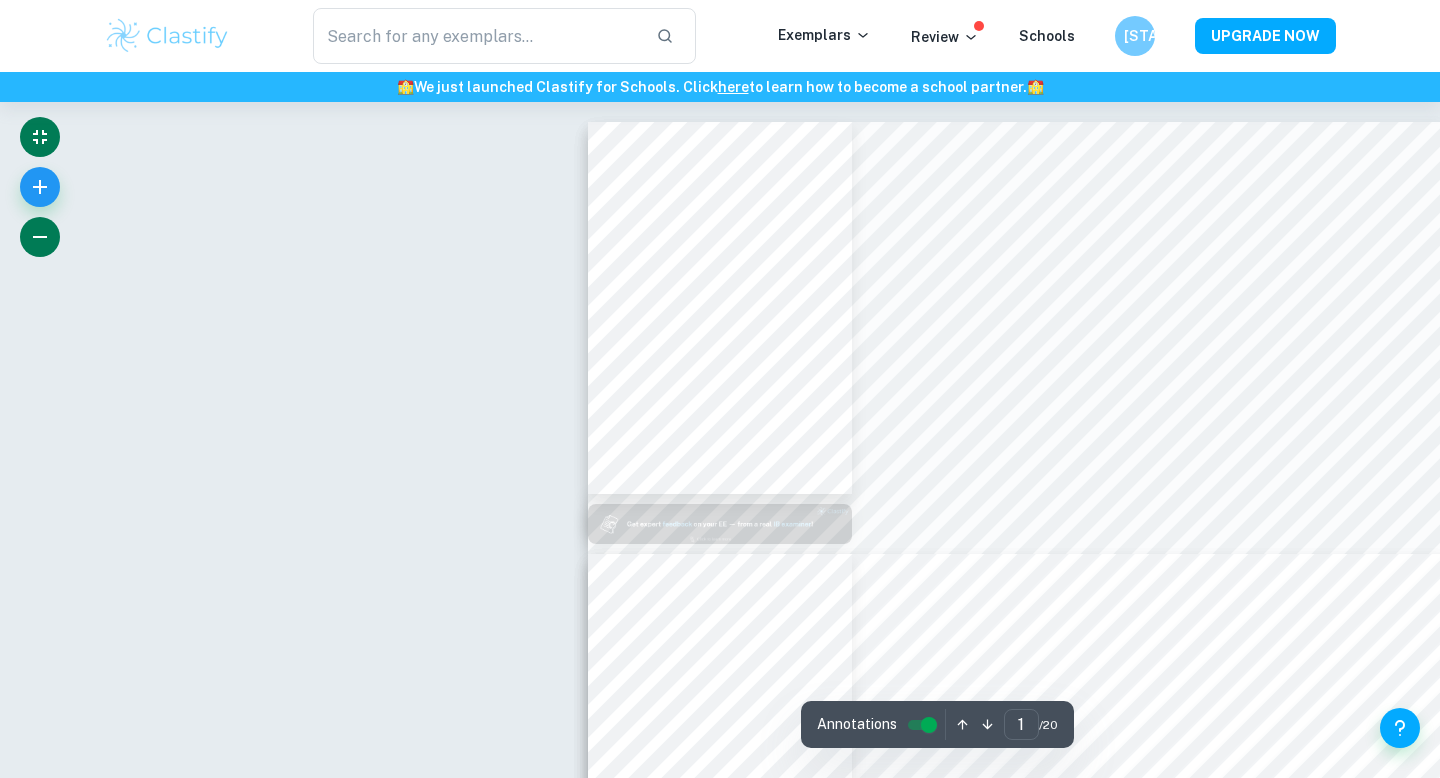 click 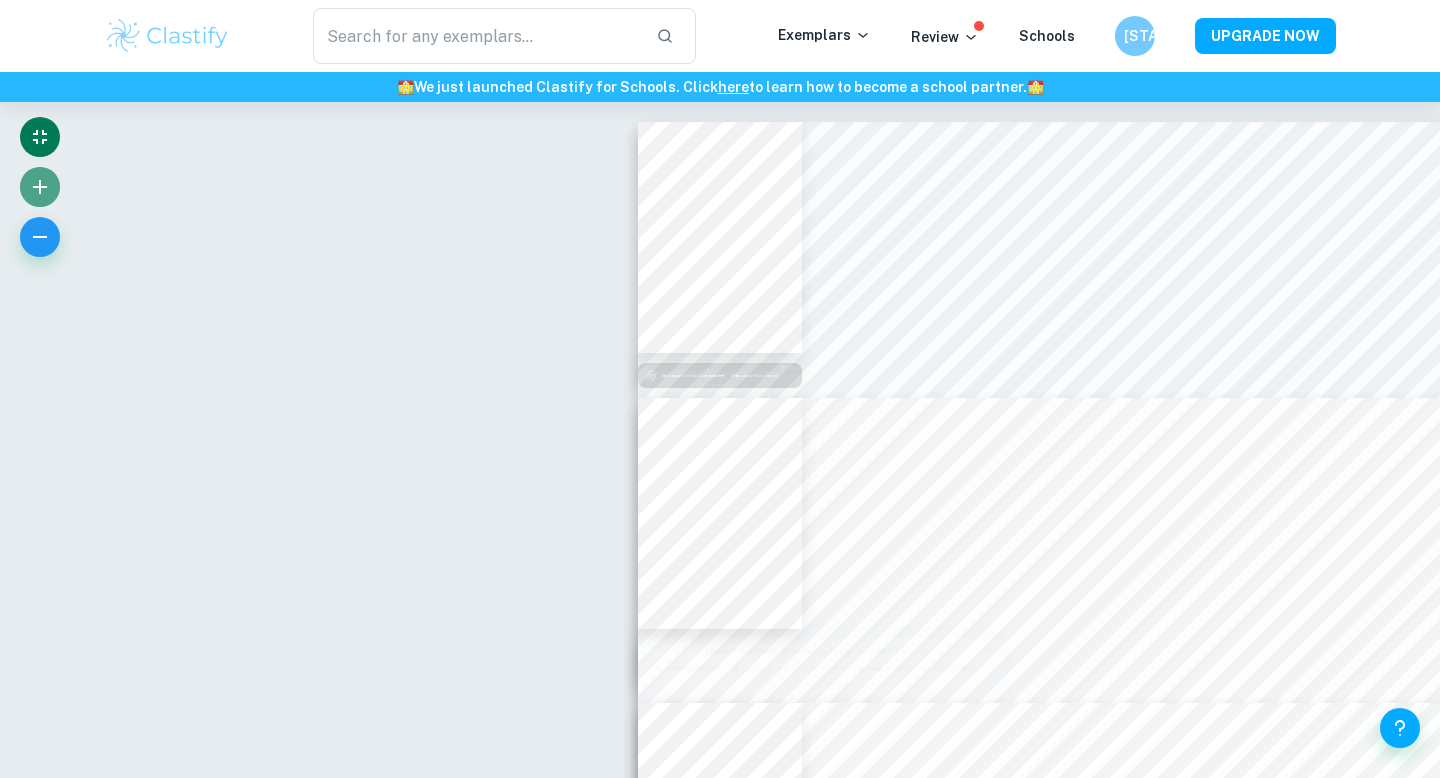 click 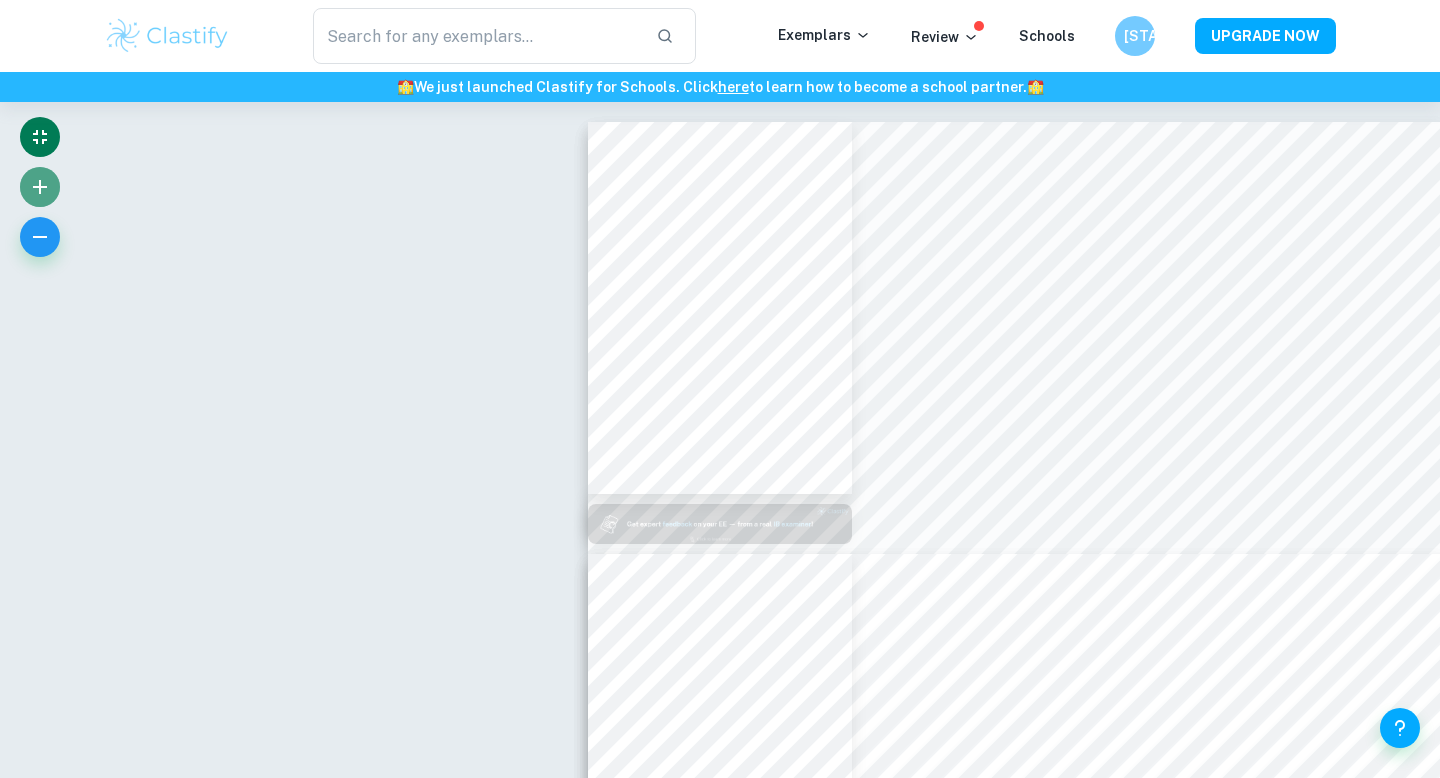 click 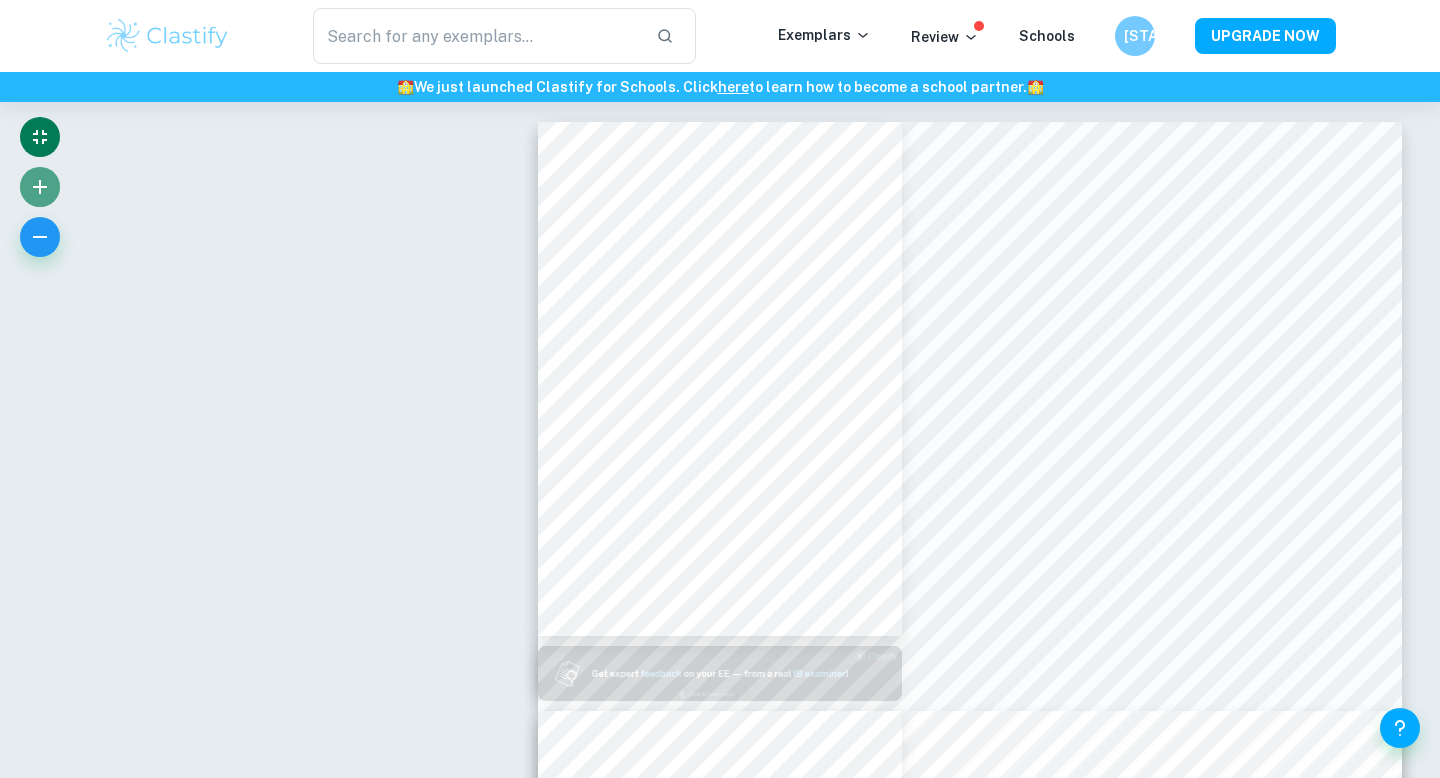 click 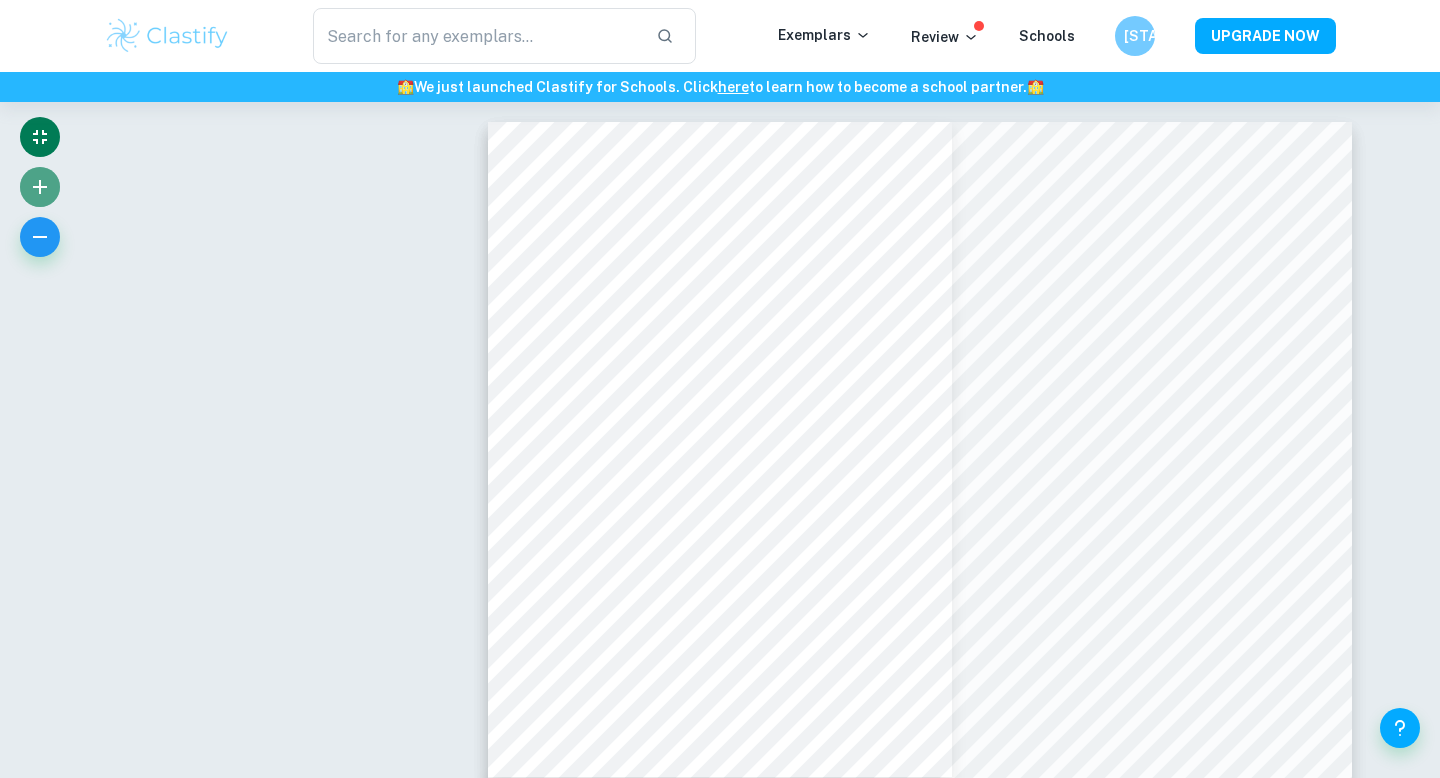 click 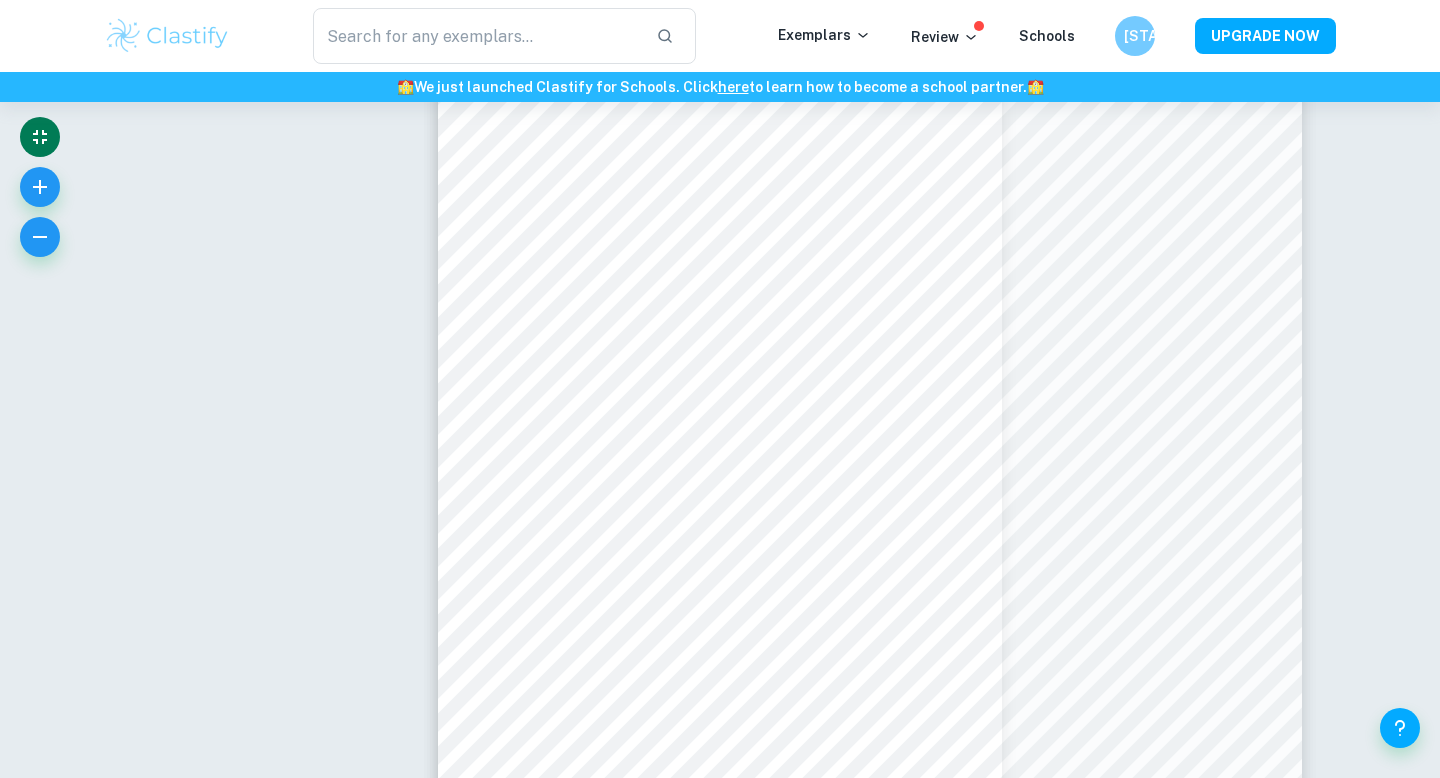scroll, scrollTop: 92, scrollLeft: 0, axis: vertical 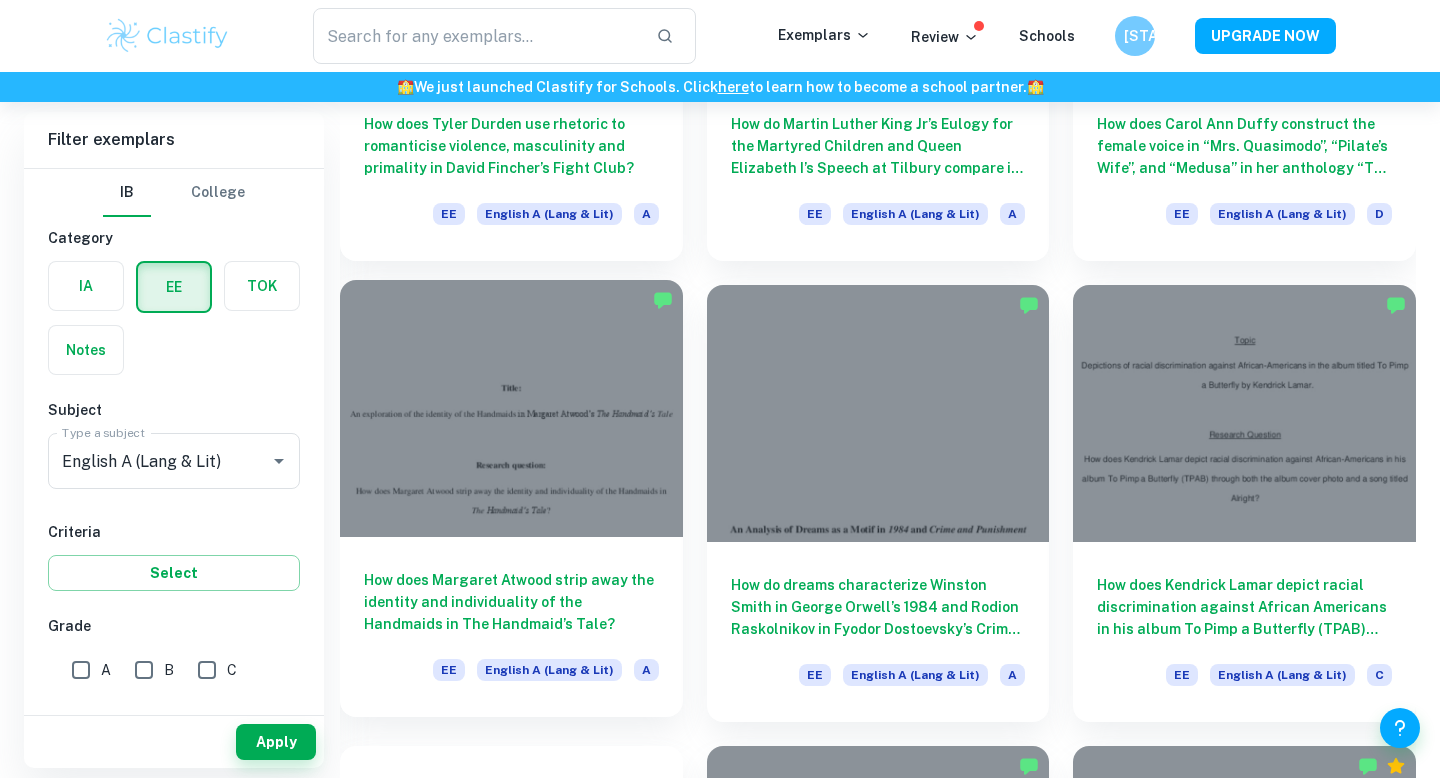 click at bounding box center (511, 408) 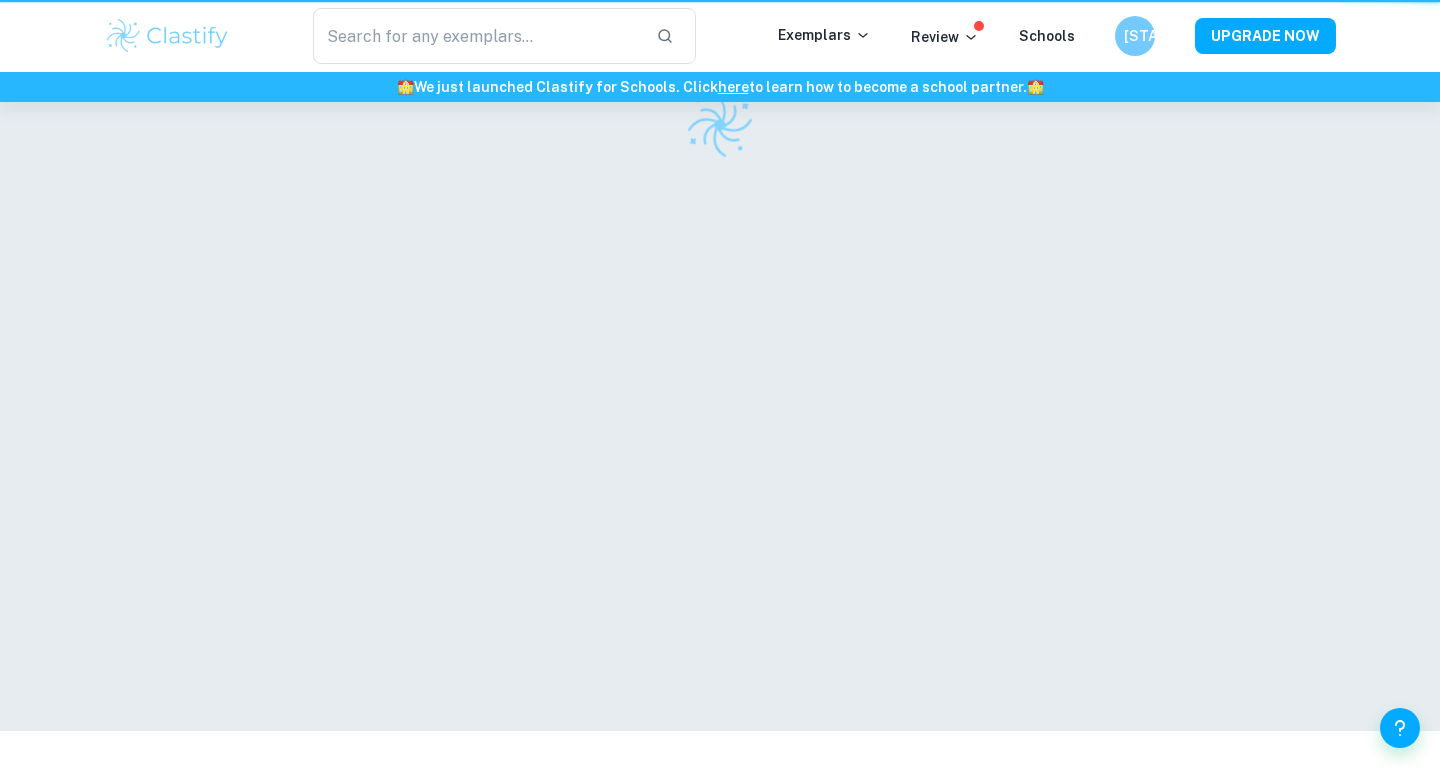 scroll, scrollTop: 0, scrollLeft: 0, axis: both 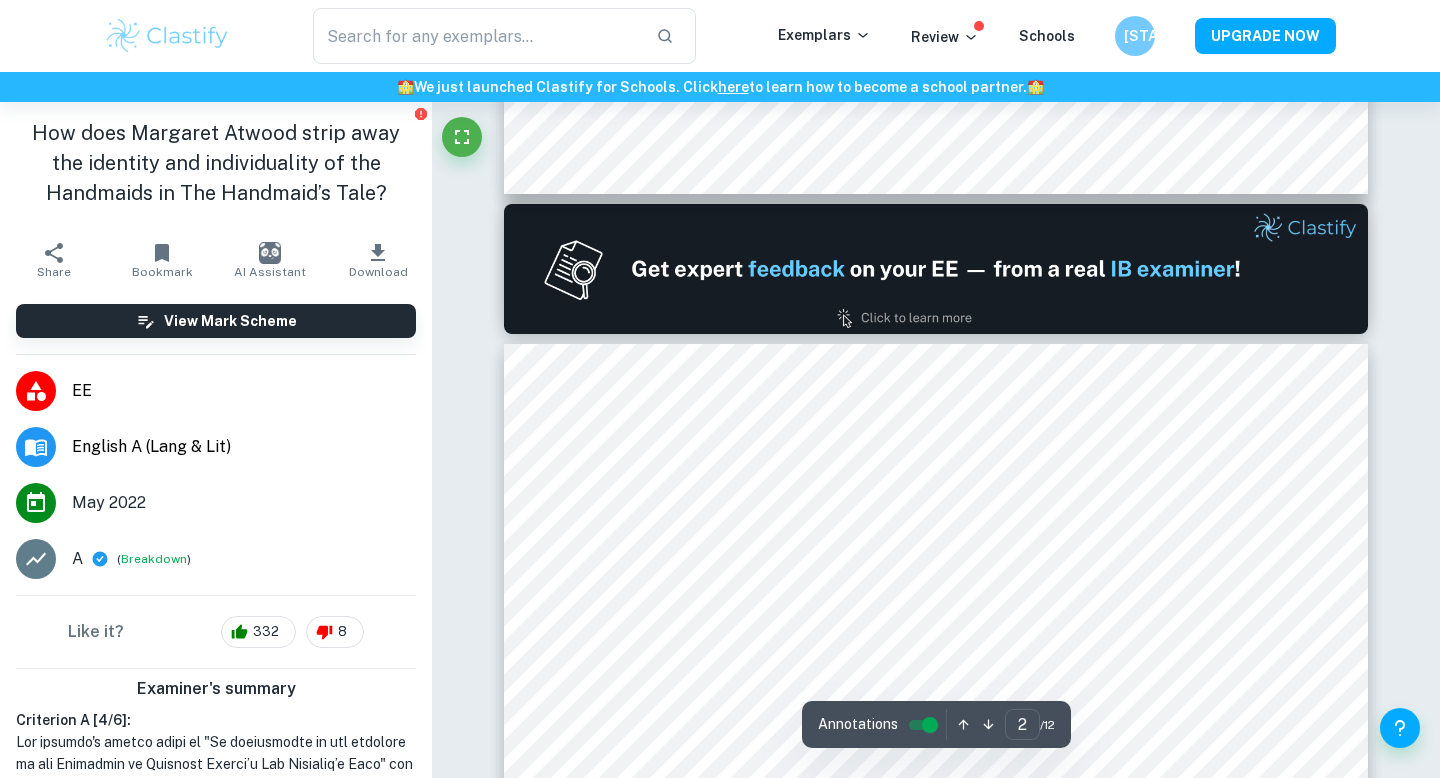 type on "1" 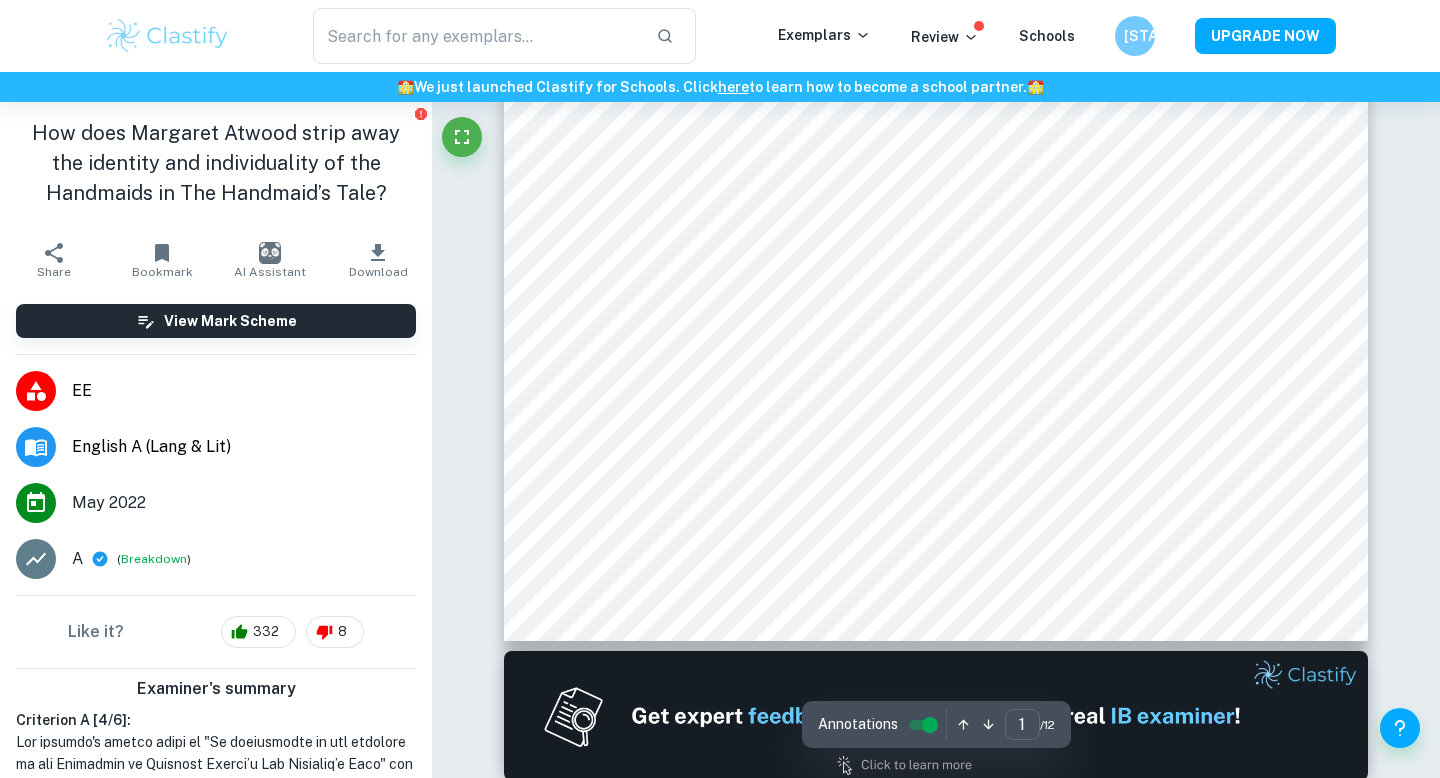 scroll, scrollTop: 695, scrollLeft: 0, axis: vertical 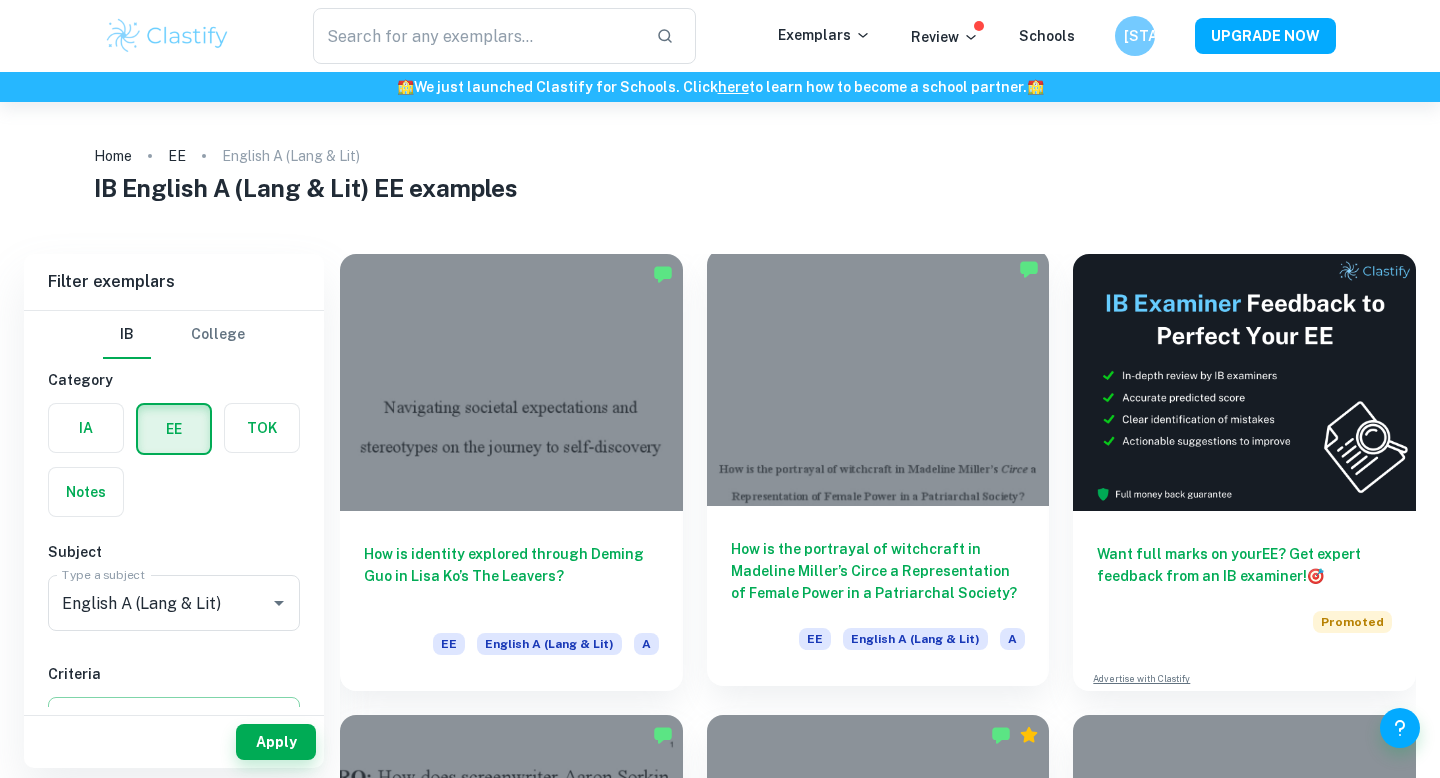 click at bounding box center [878, 377] 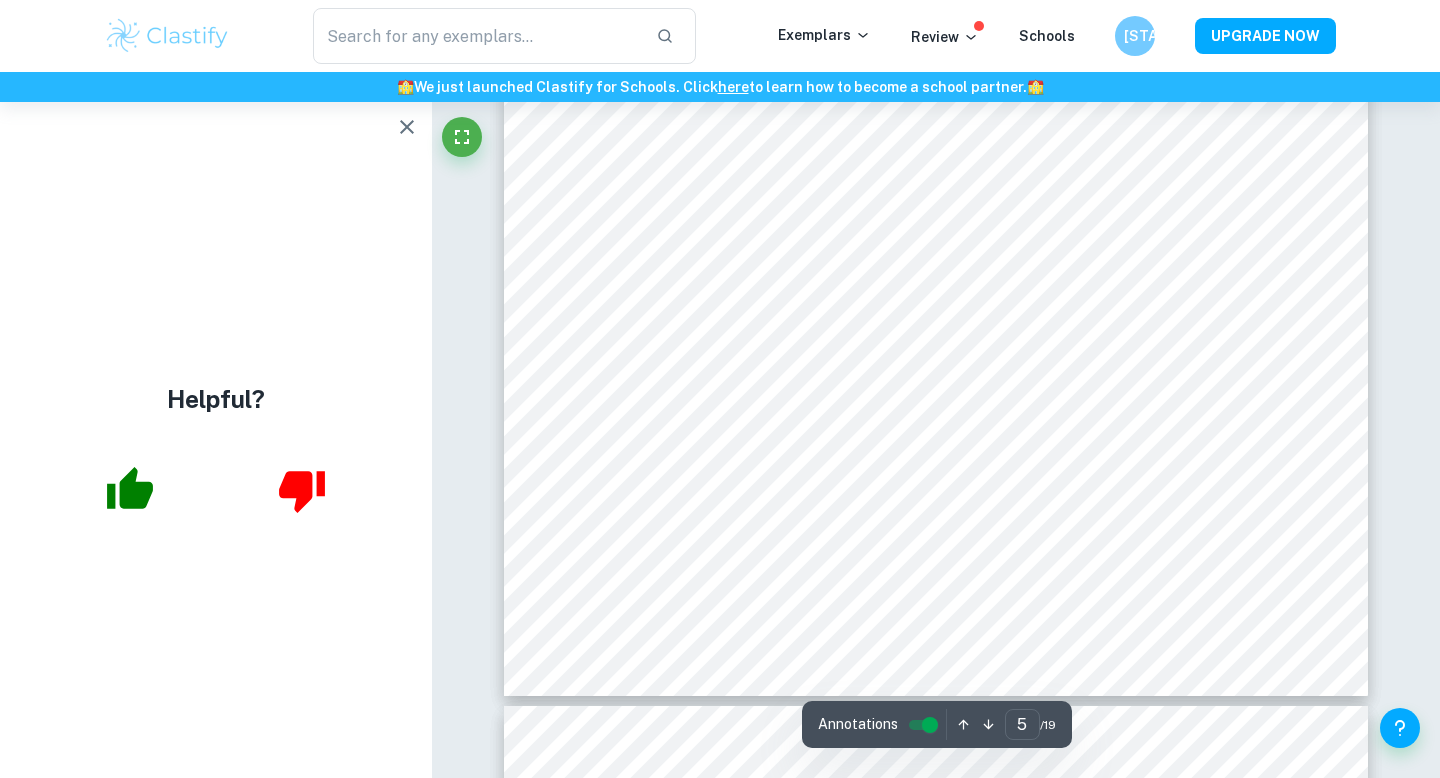 scroll, scrollTop: 5336, scrollLeft: 0, axis: vertical 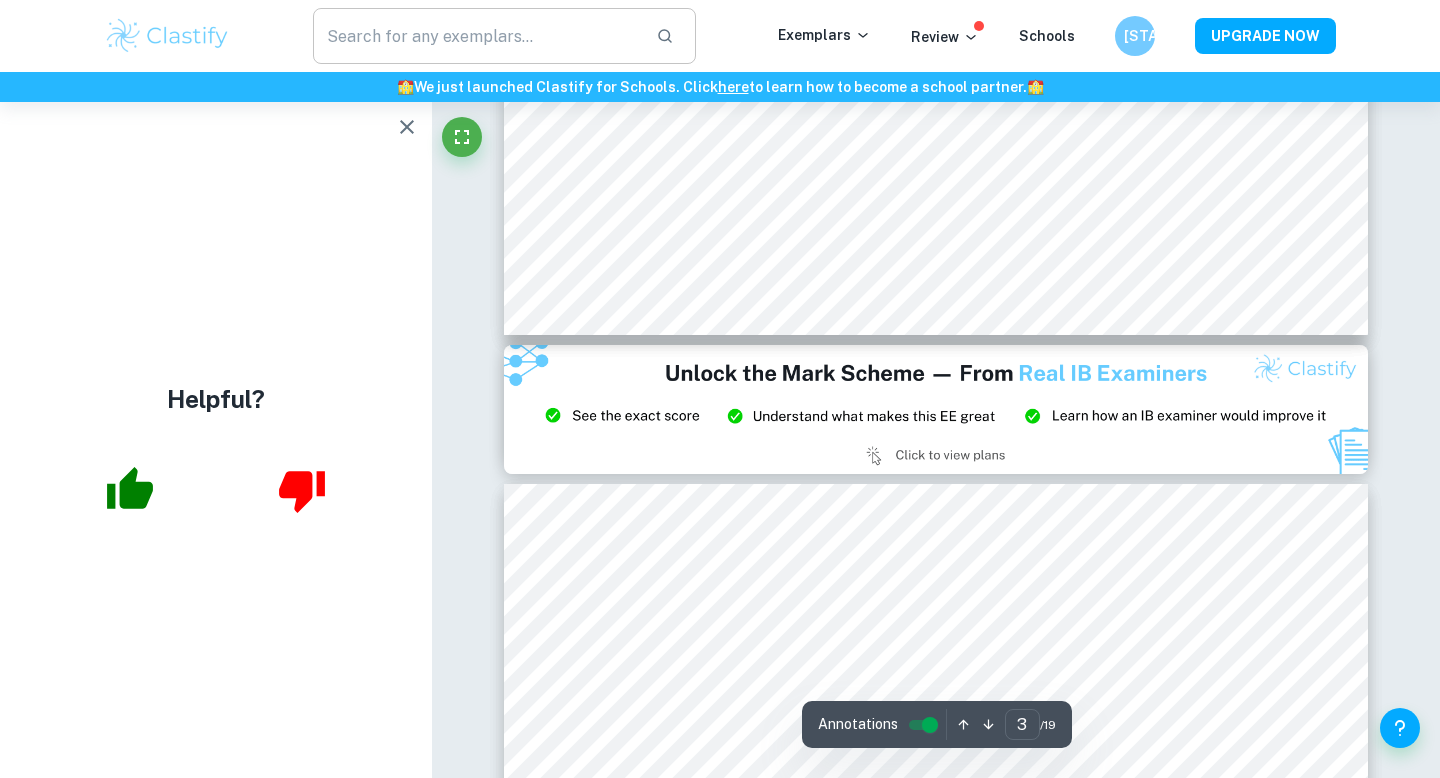 type on "2" 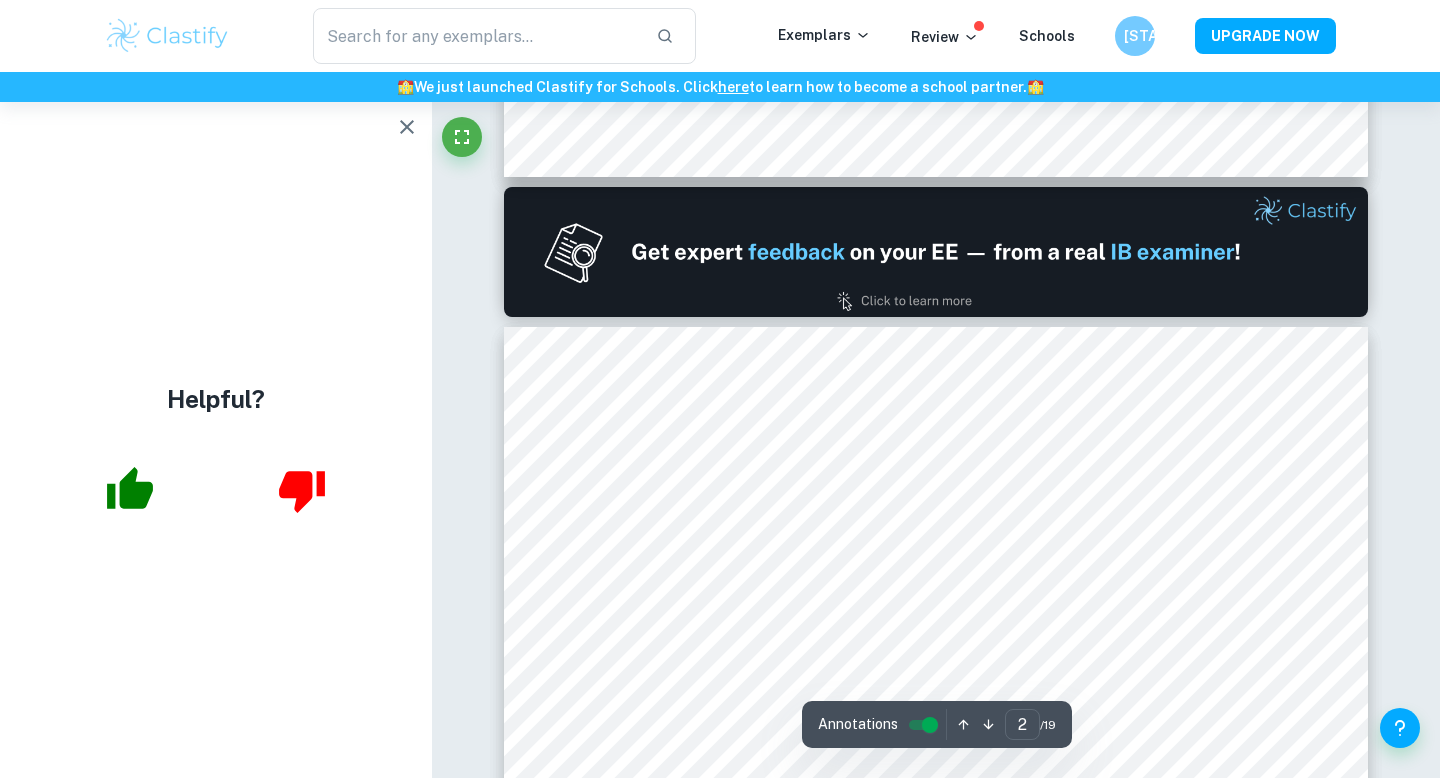 scroll, scrollTop: 1102, scrollLeft: 0, axis: vertical 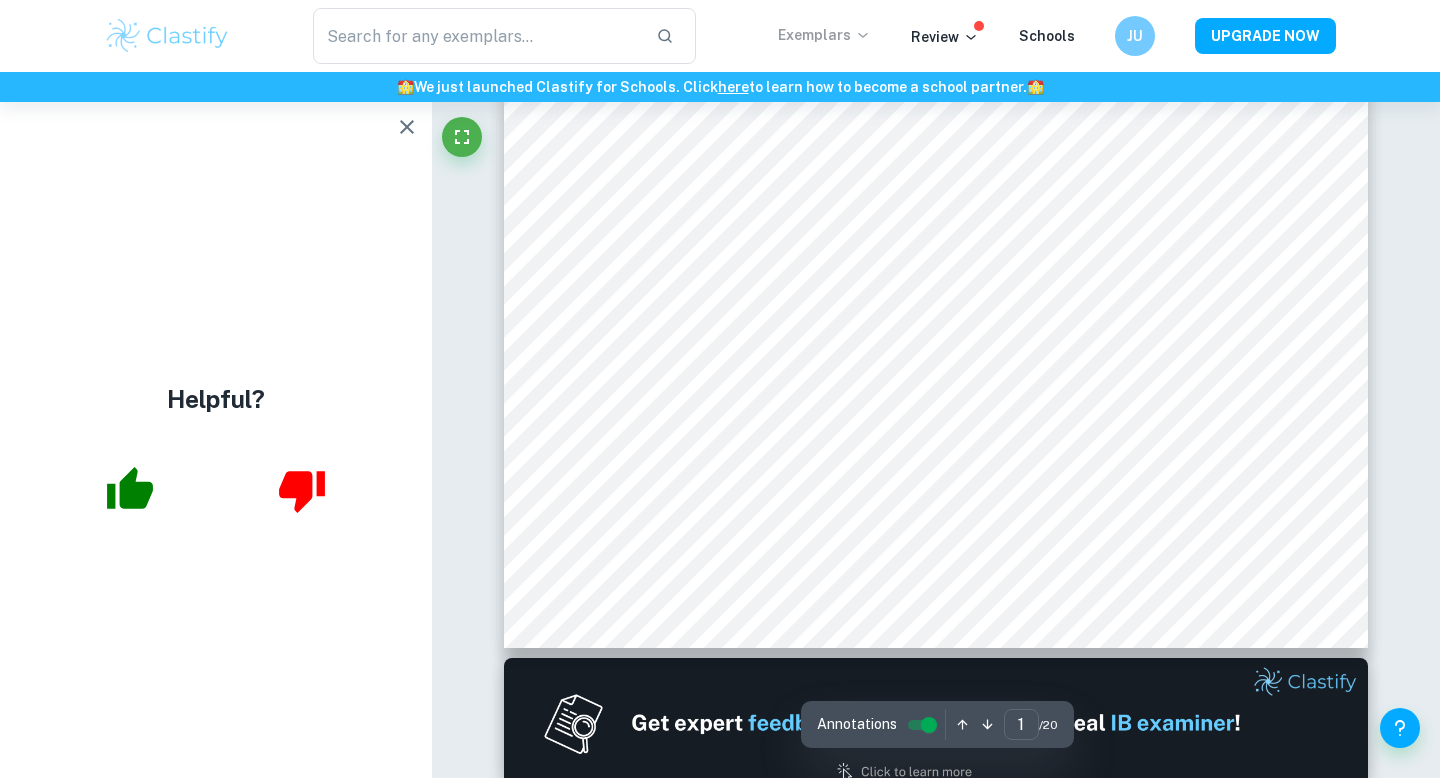 type on "2" 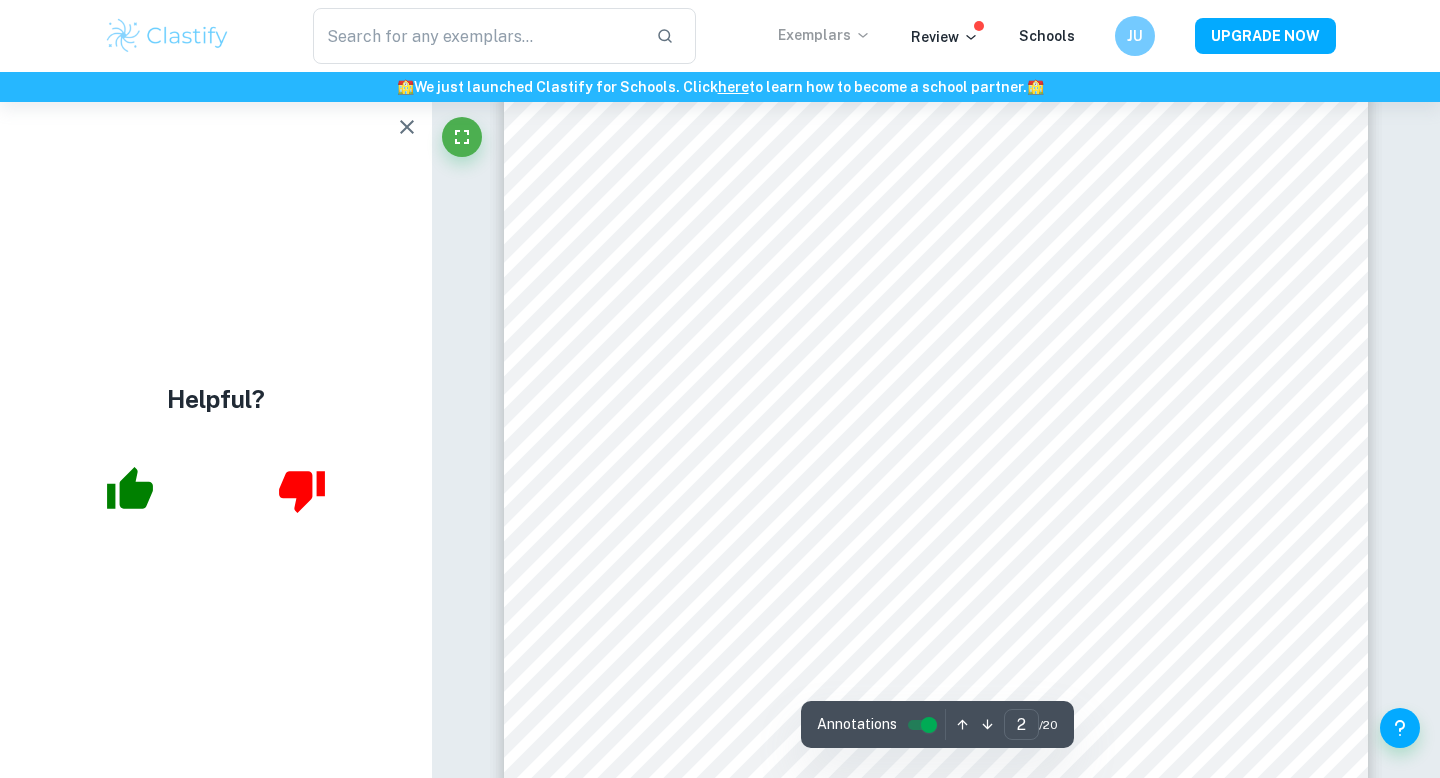scroll, scrollTop: 1412, scrollLeft: 0, axis: vertical 